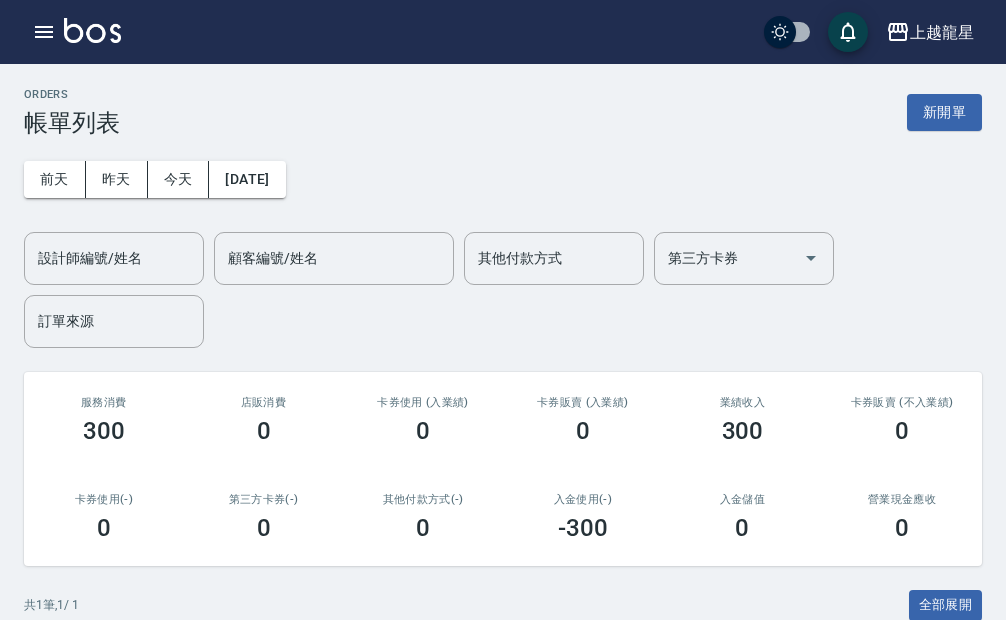 scroll, scrollTop: 249, scrollLeft: 0, axis: vertical 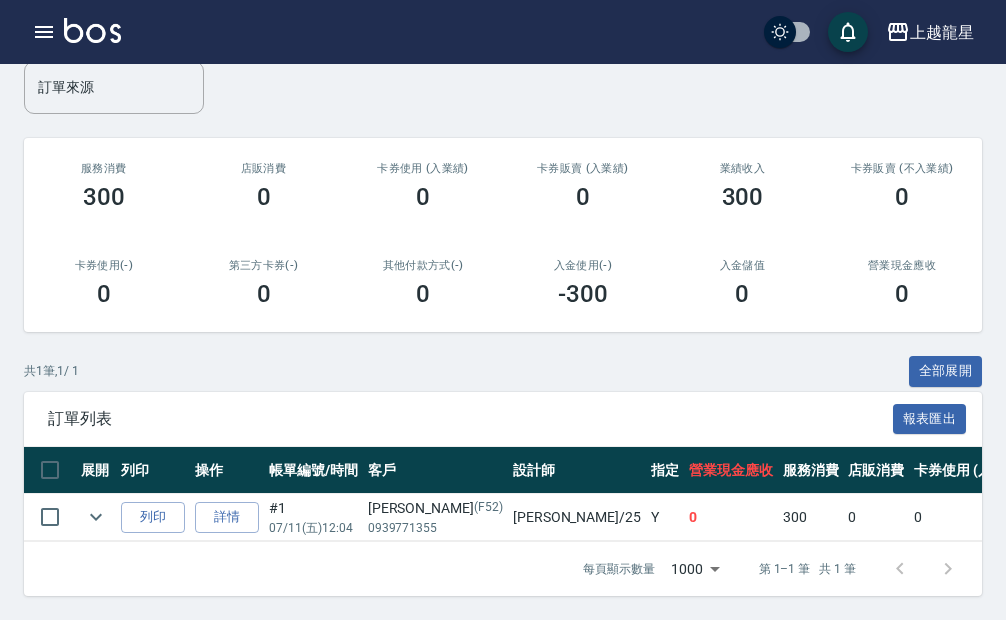 click at bounding box center (92, 30) 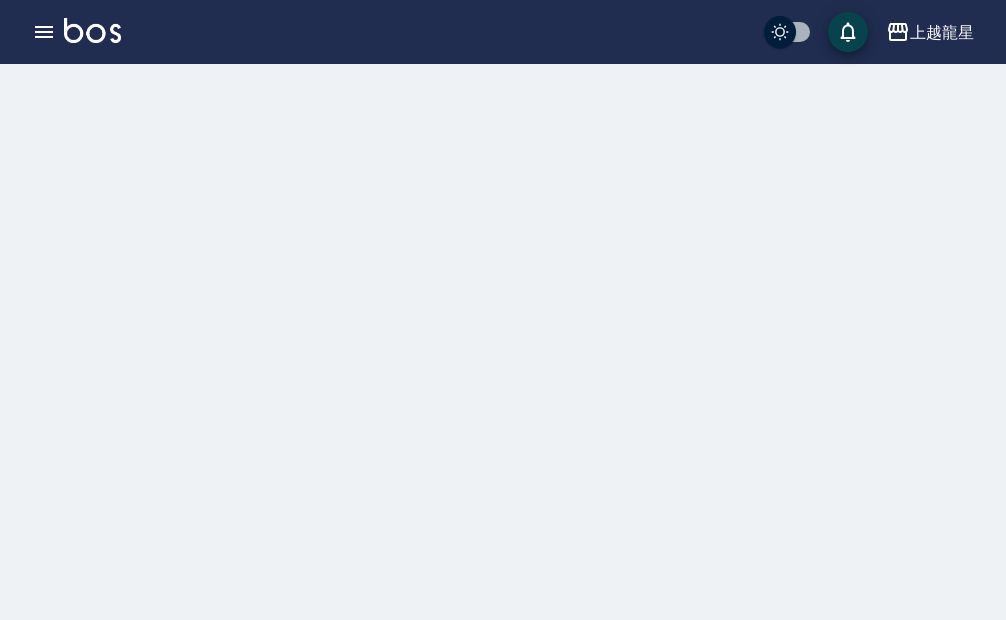 scroll, scrollTop: 0, scrollLeft: 0, axis: both 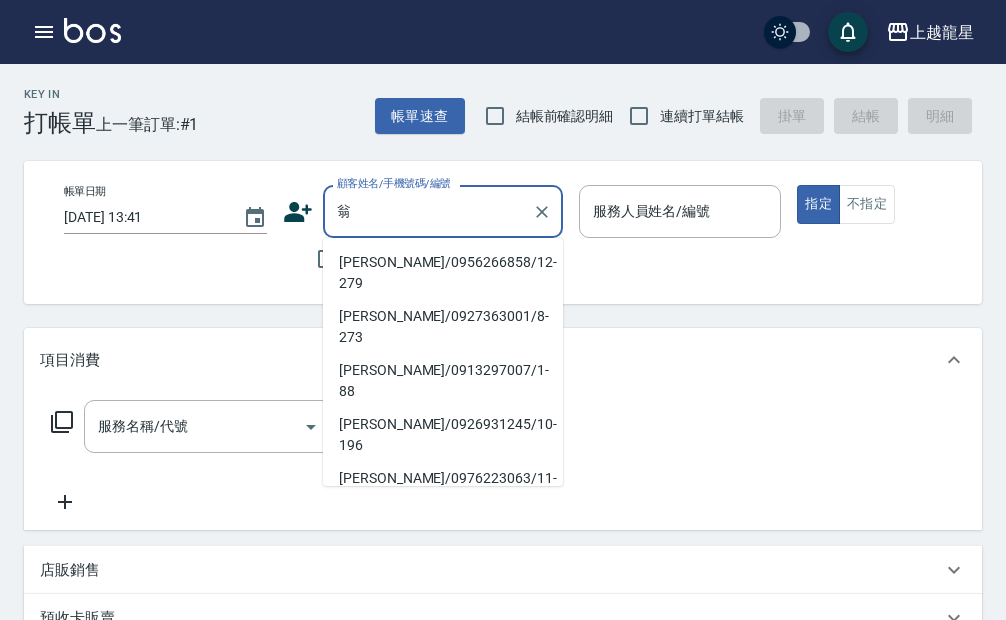 type on "[PERSON_NAME]/0956266858/12-279" 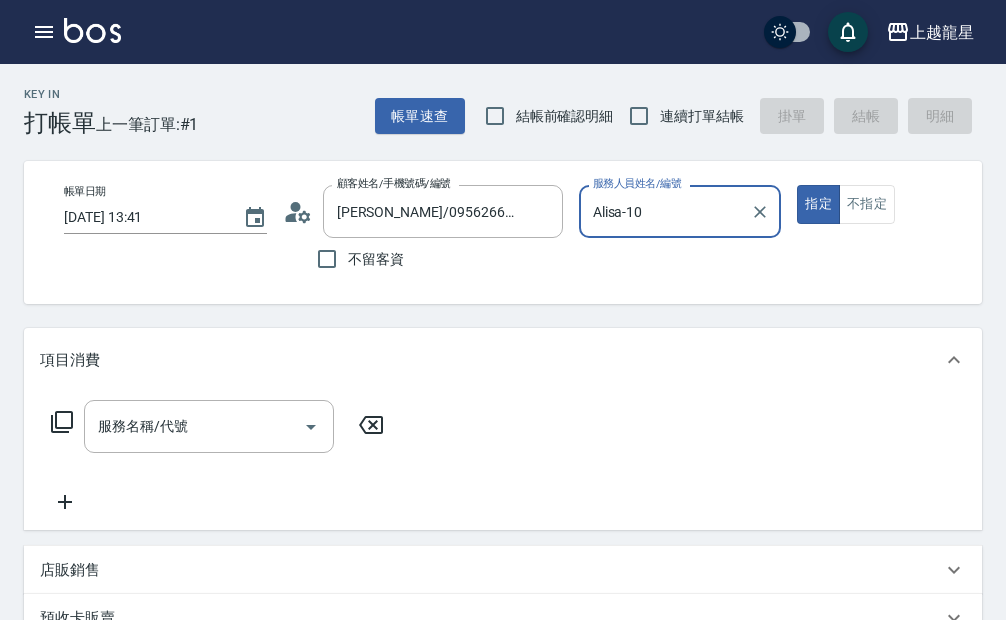 type on "Alisa-10" 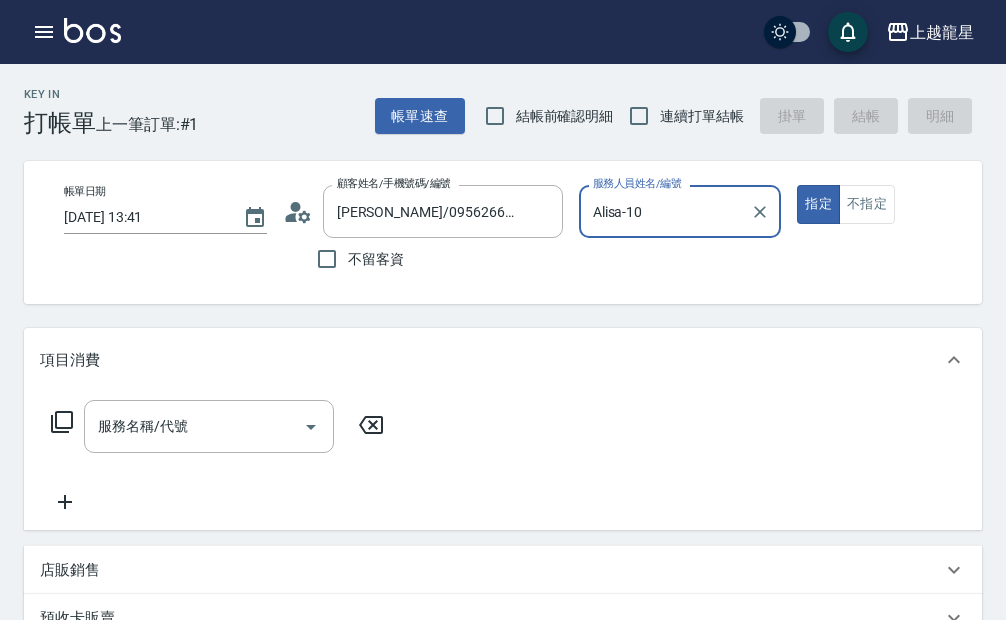 click on "指定" at bounding box center [818, 204] 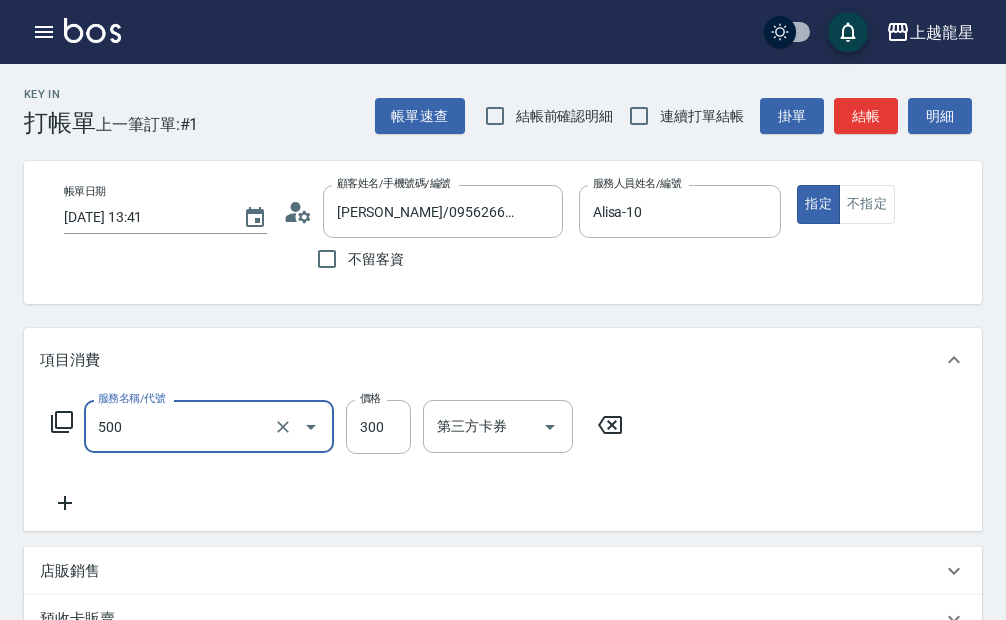 type on "一般洗髮(500)" 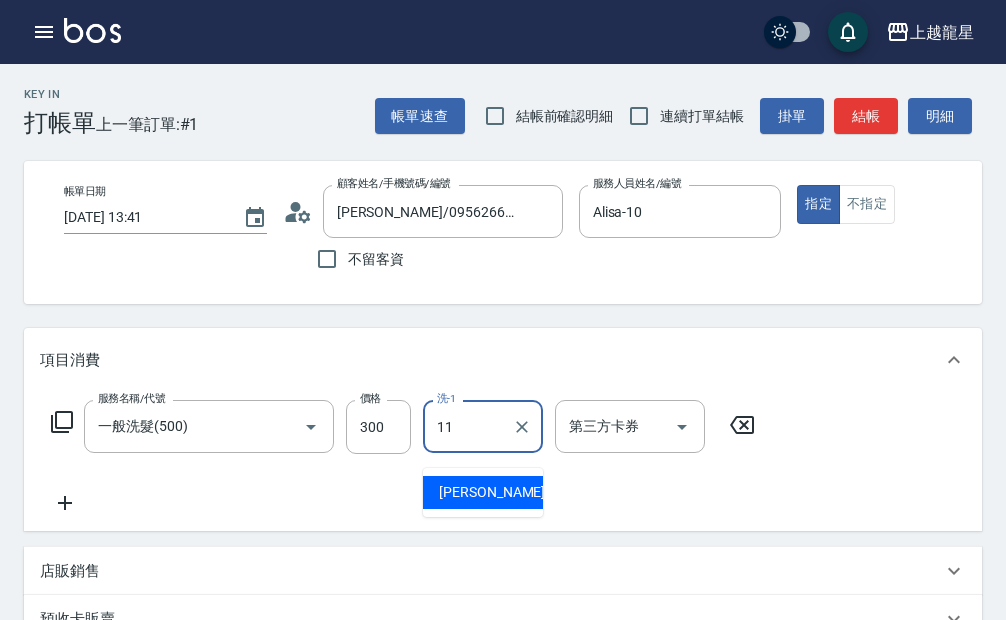 type on "[PERSON_NAME]-11" 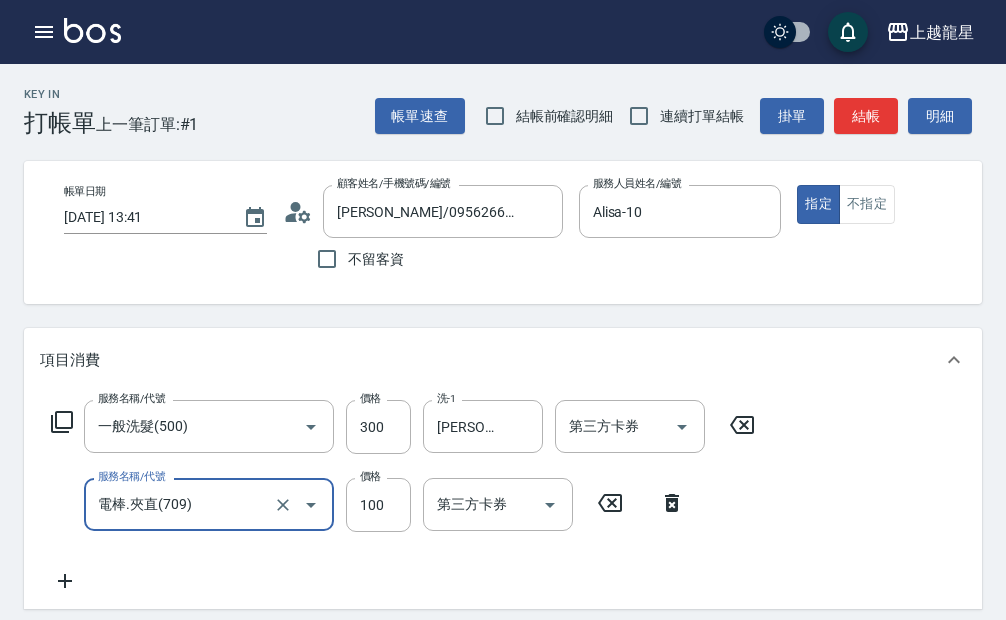 type on "電棒.夾直(709)" 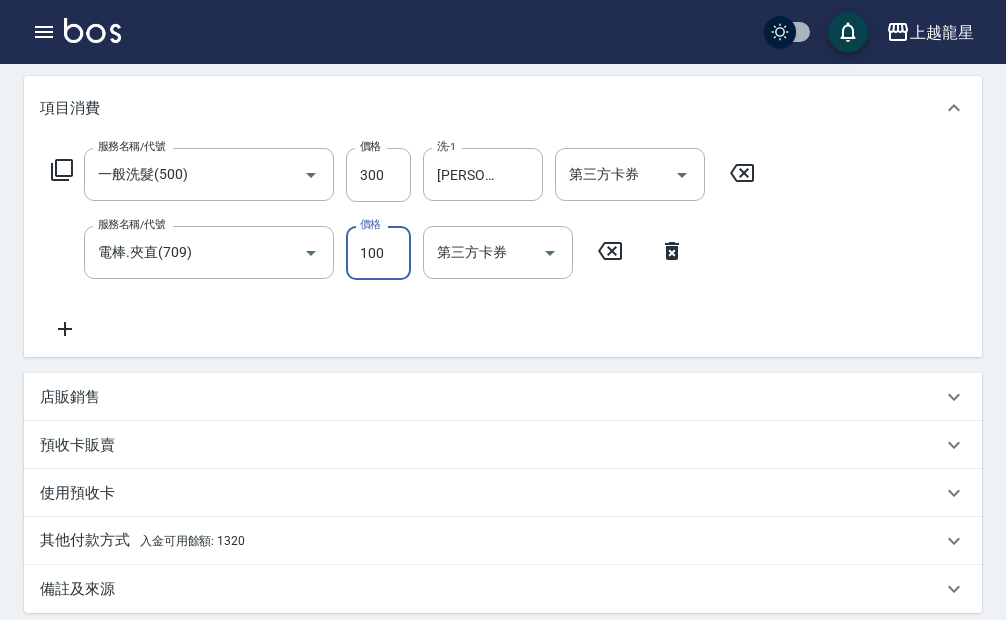 scroll, scrollTop: 400, scrollLeft: 0, axis: vertical 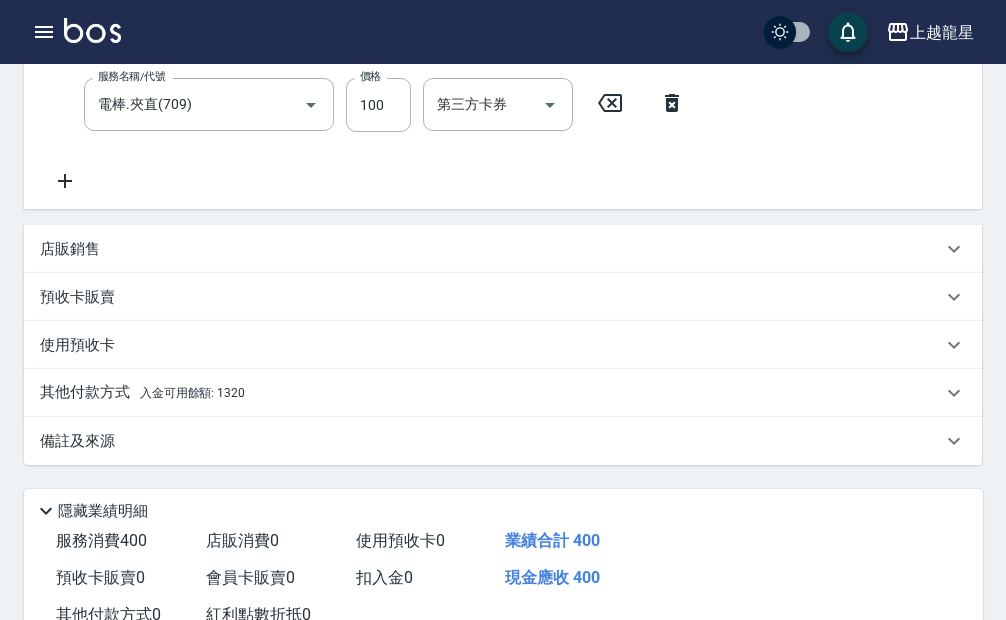 click on "項目消費 服務名稱/代號 一般洗髮(500) 服務名稱/代號 價格 300 價格 洗-1 [PERSON_NAME]-11 洗-1 第三方卡券 第三方卡券 服務名稱/代號 電棒.夾直(709) 服務名稱/代號 價格 100 價格 第三方卡券 第三方卡券 店販銷售 服務人員姓名/編號 服務人員姓名/編號 商品代號/名稱 商品代號/名稱 預收卡販賣 卡券名稱/代號 卡券名稱/代號 使用預收卡 卡券代號/名稱 卡券代號/名稱 其他付款方式 入金可用餘額: 1320 其他付款方式 其他付款方式 入金剩餘： 1320元 0 ​ 整筆扣入金 1320元 異動入金 備註及來源 備註 備註 訂單來源 ​ 訂單來源" at bounding box center [503, 196] 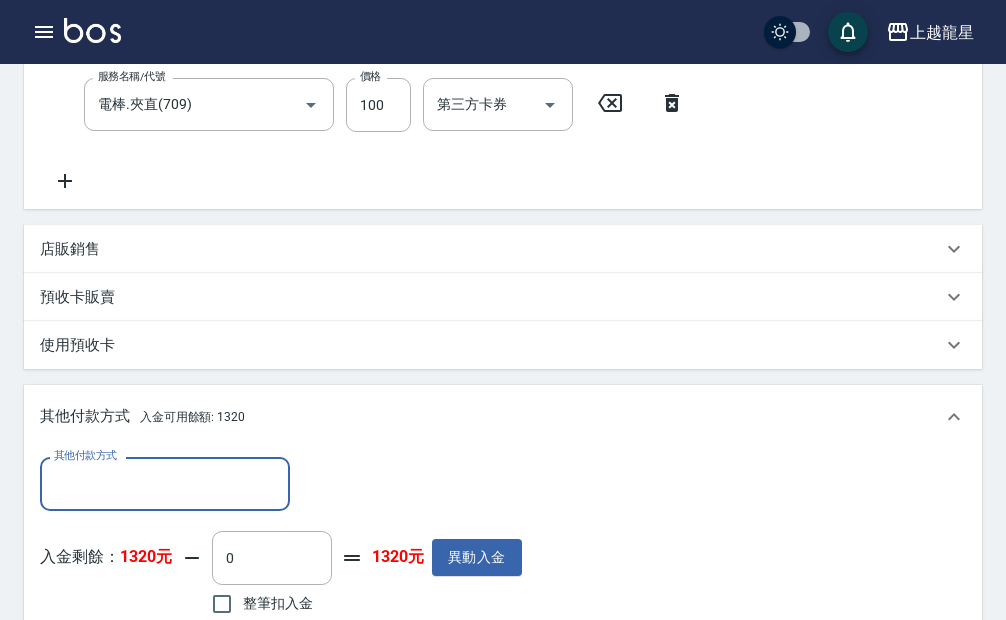 scroll, scrollTop: 0, scrollLeft: 0, axis: both 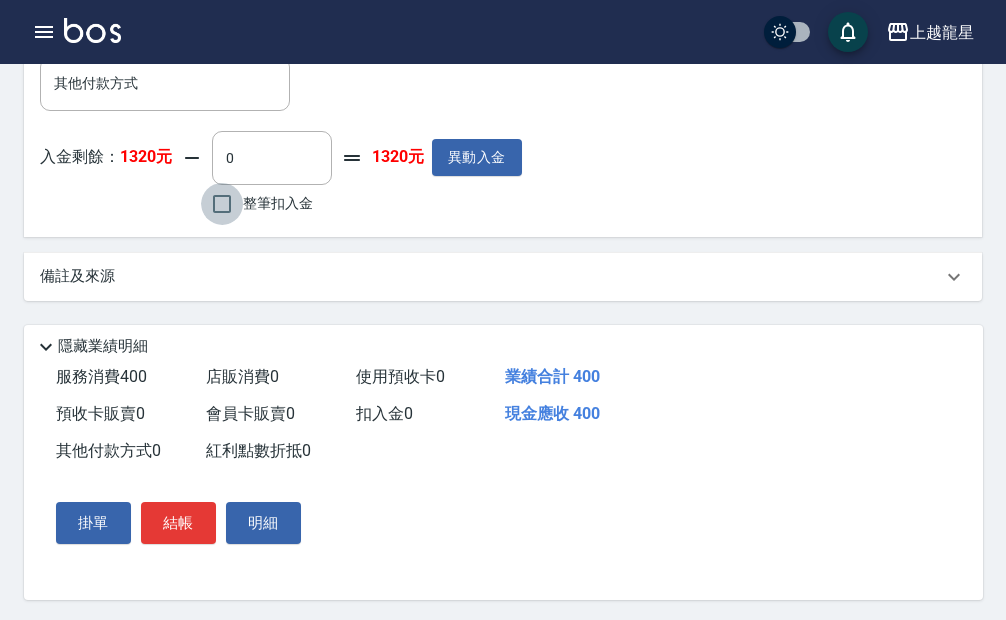 click on "整筆扣入金" at bounding box center (222, 204) 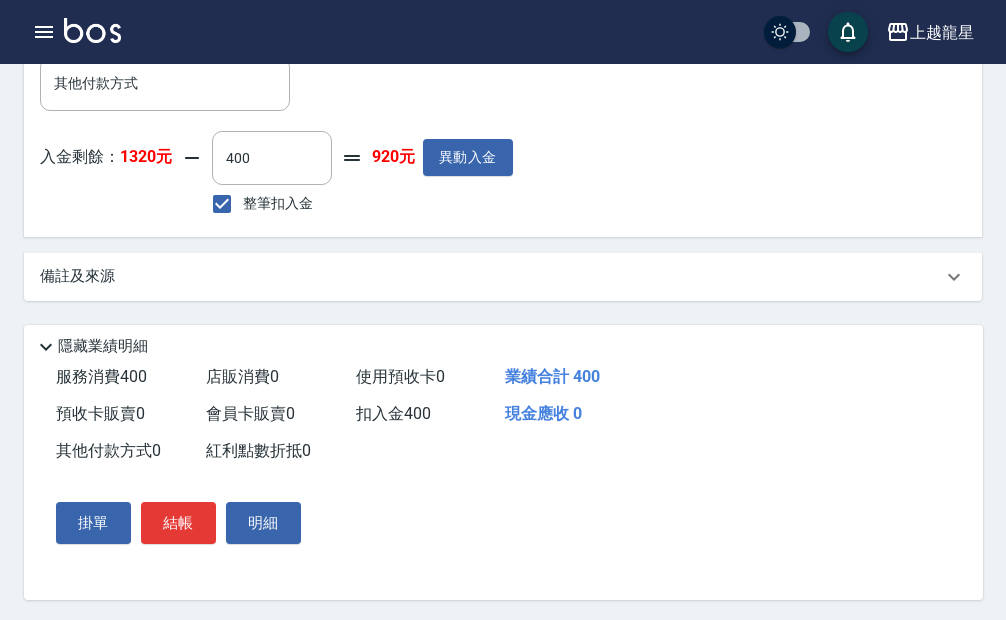 click on "結帳" at bounding box center [178, 523] 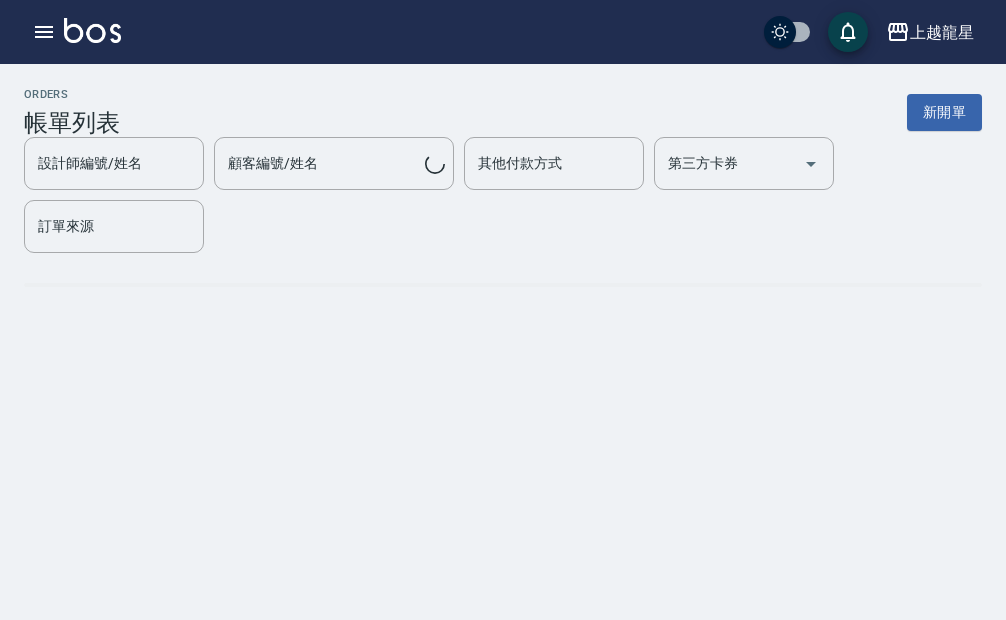 scroll, scrollTop: 0, scrollLeft: 0, axis: both 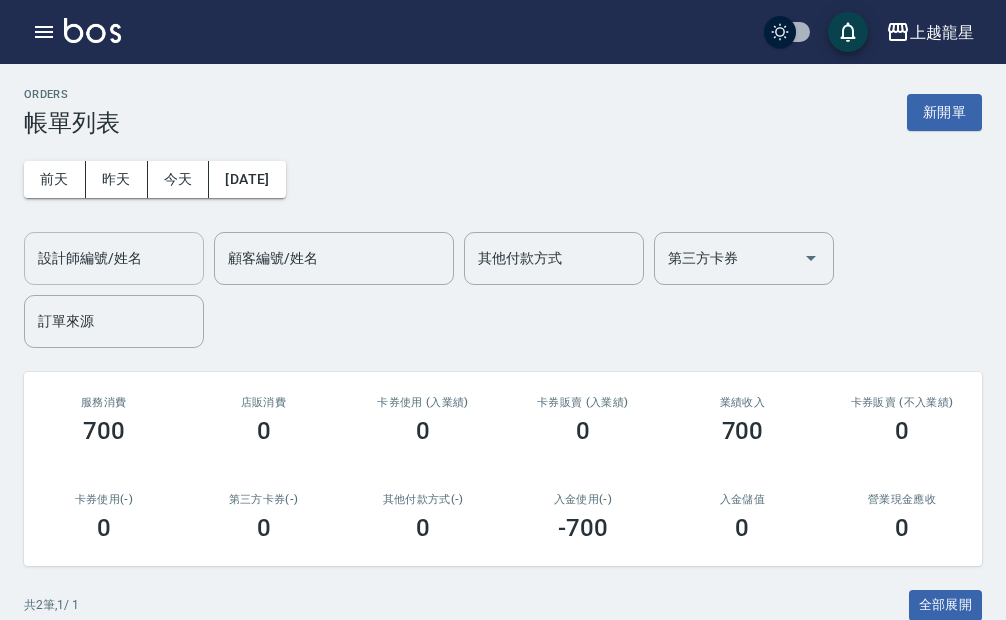 click on "設計師編號/姓名" at bounding box center (114, 258) 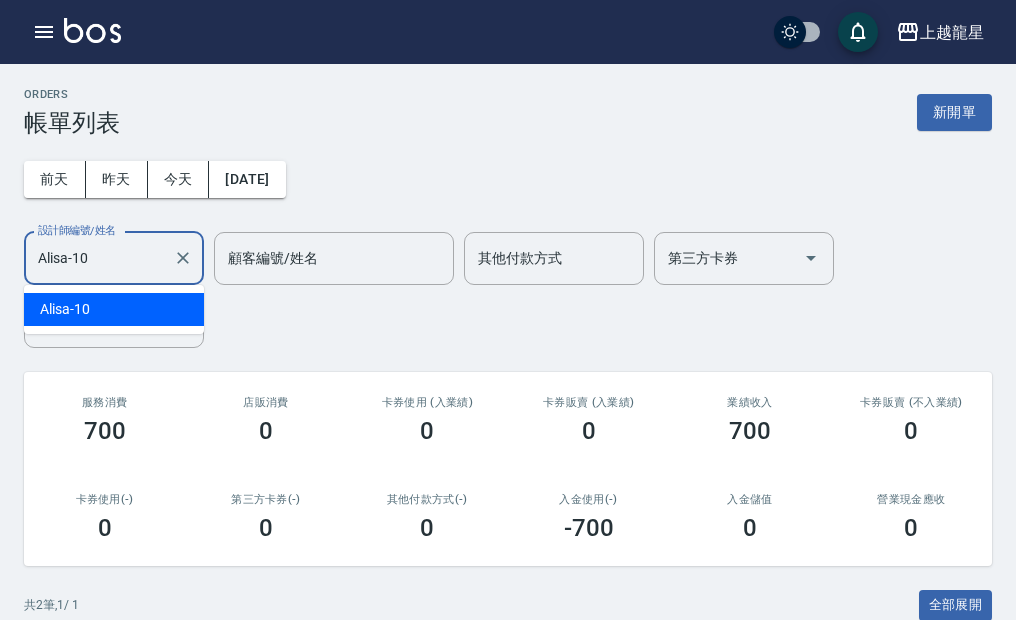 type on "Alisa-10" 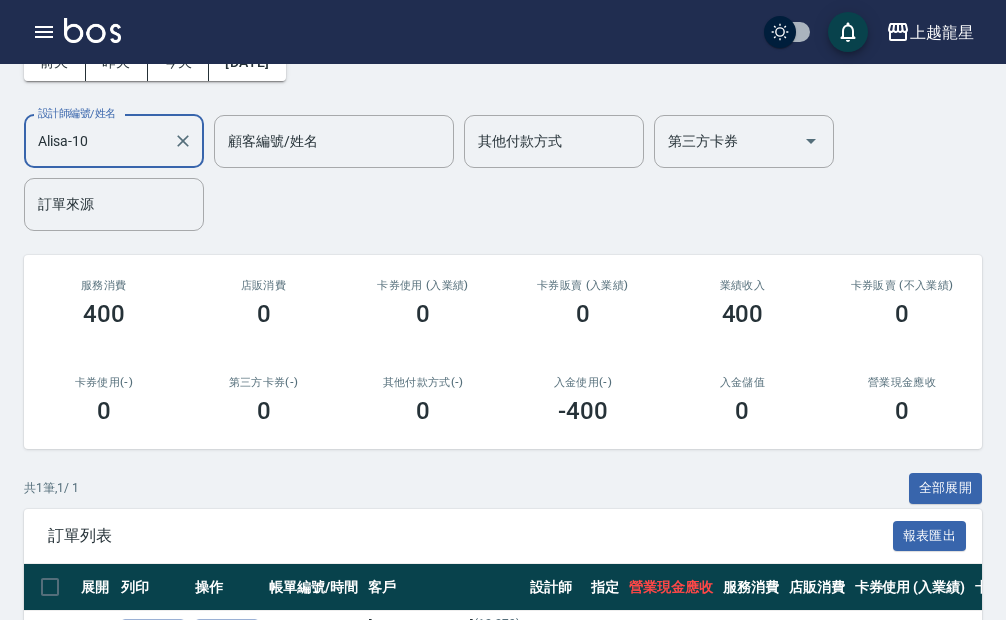 scroll, scrollTop: 249, scrollLeft: 0, axis: vertical 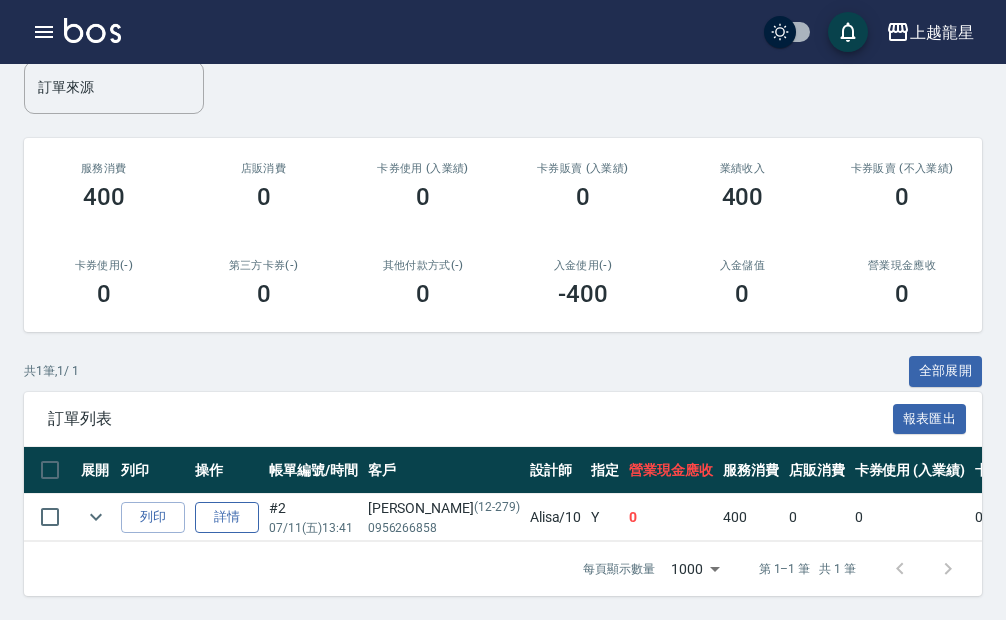click on "詳情" at bounding box center [227, 517] 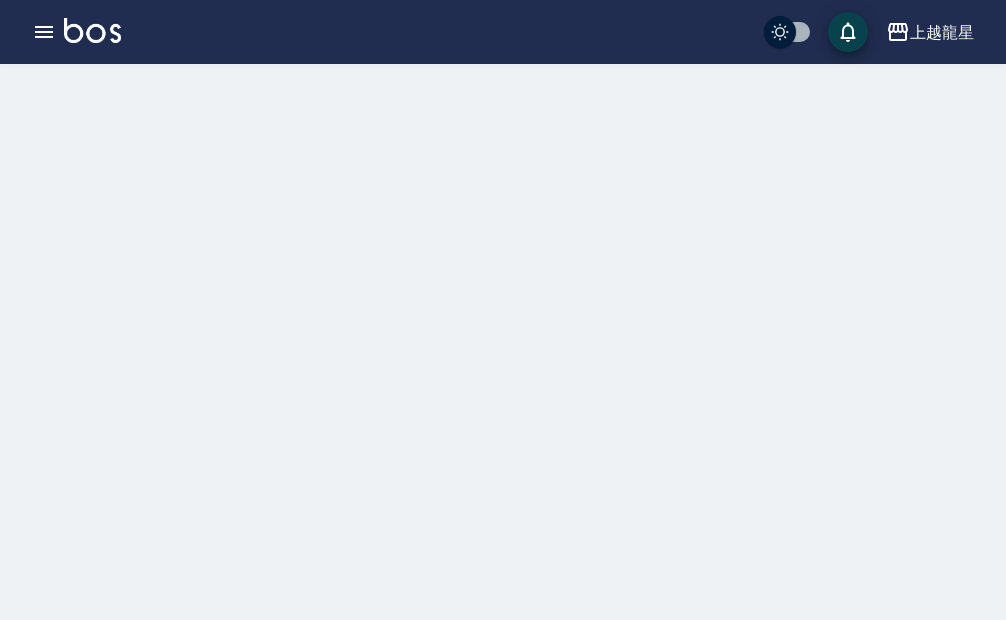 scroll, scrollTop: 0, scrollLeft: 0, axis: both 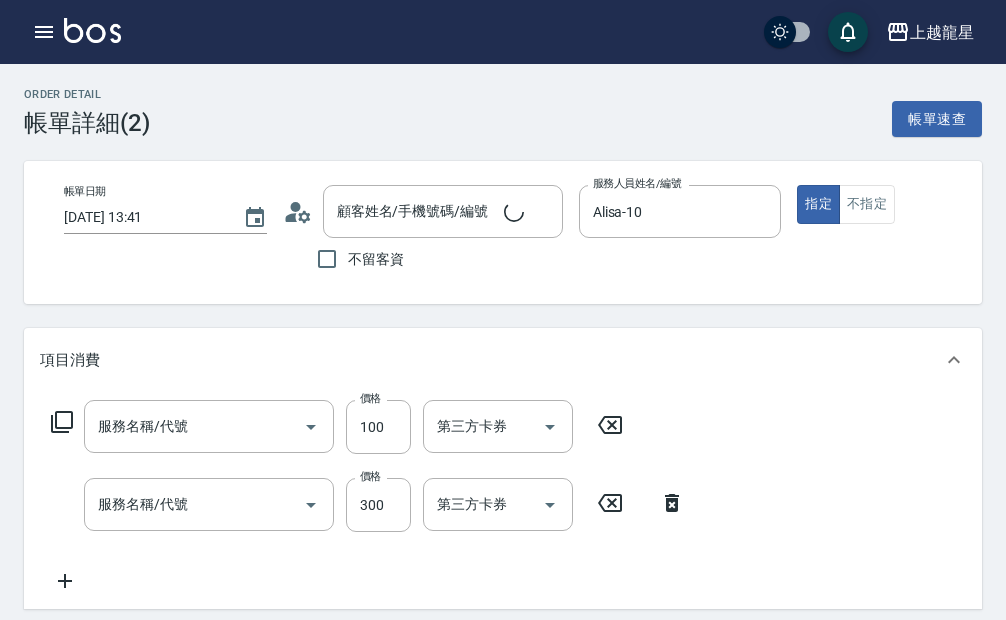 type on "[DATE] 13:41" 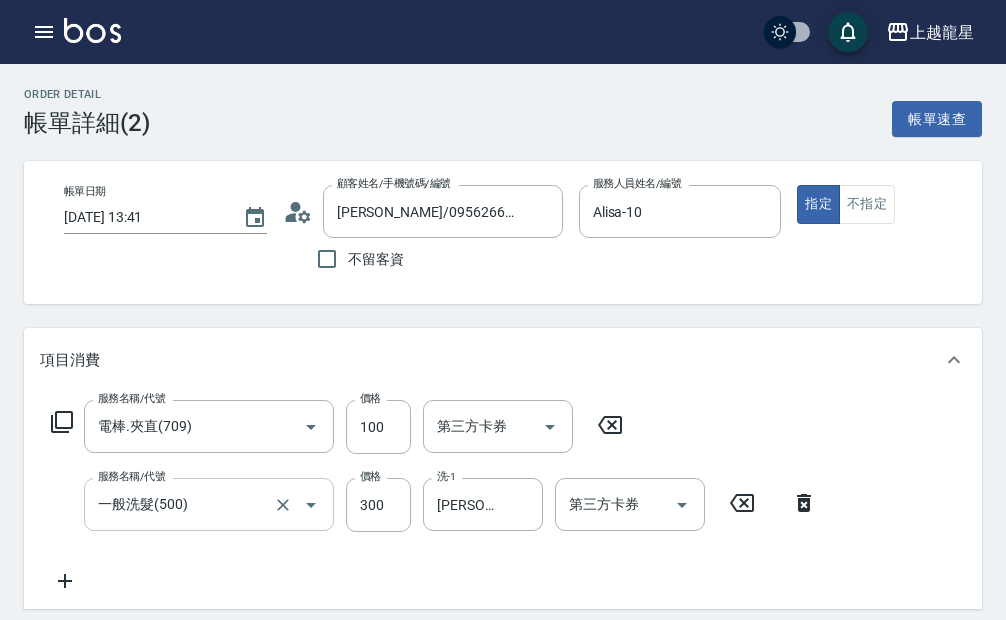 type on "[PERSON_NAME]/0956266858/12-279" 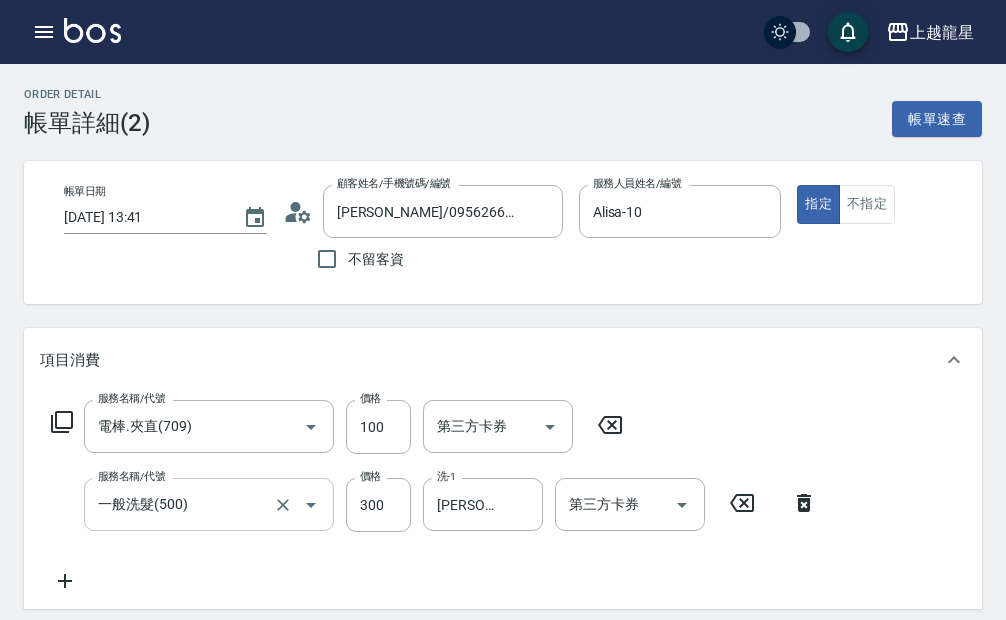 type on "電棒.夾直(709)" 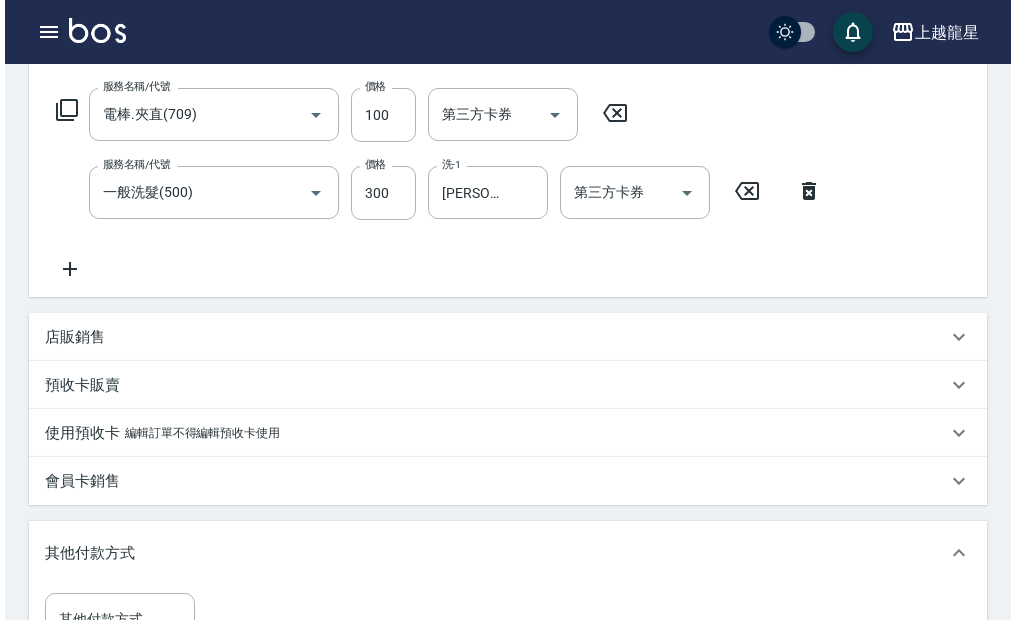 scroll, scrollTop: 500, scrollLeft: 0, axis: vertical 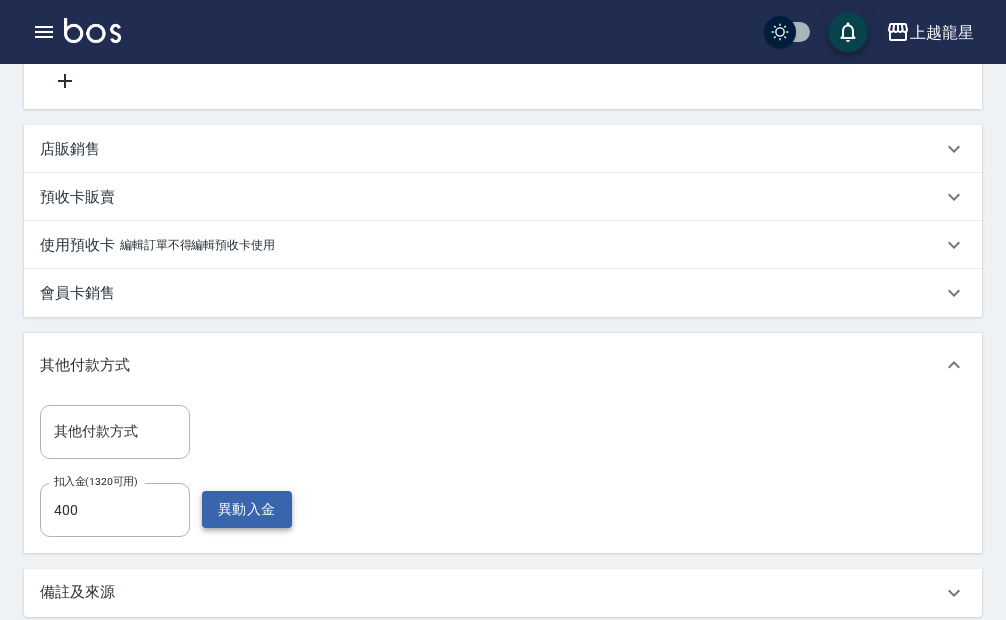 click on "異動入金" at bounding box center [247, 509] 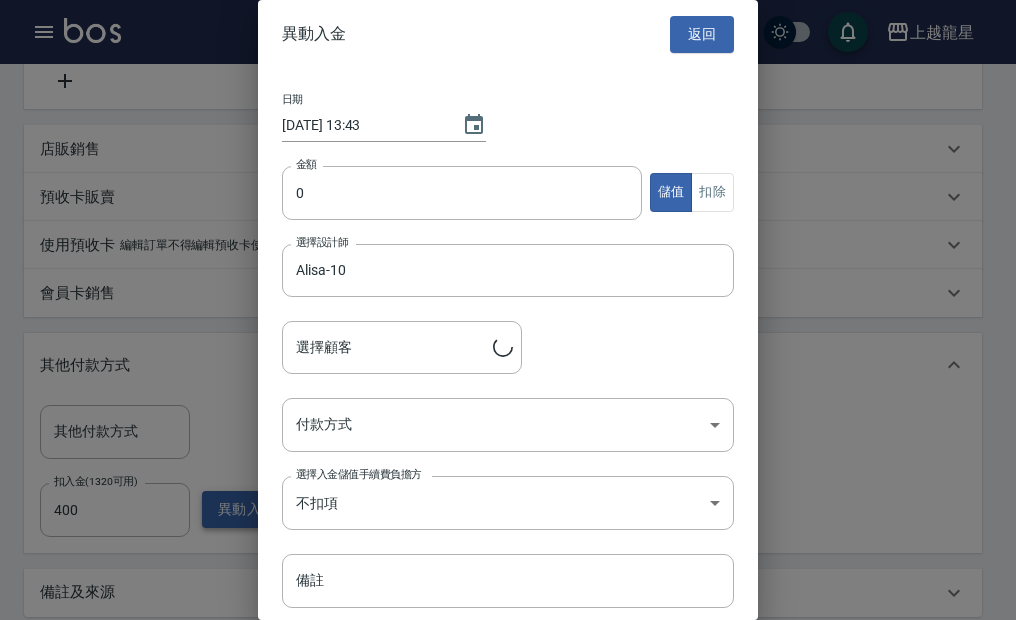 type on "[PERSON_NAME]/0956266858/12-279" 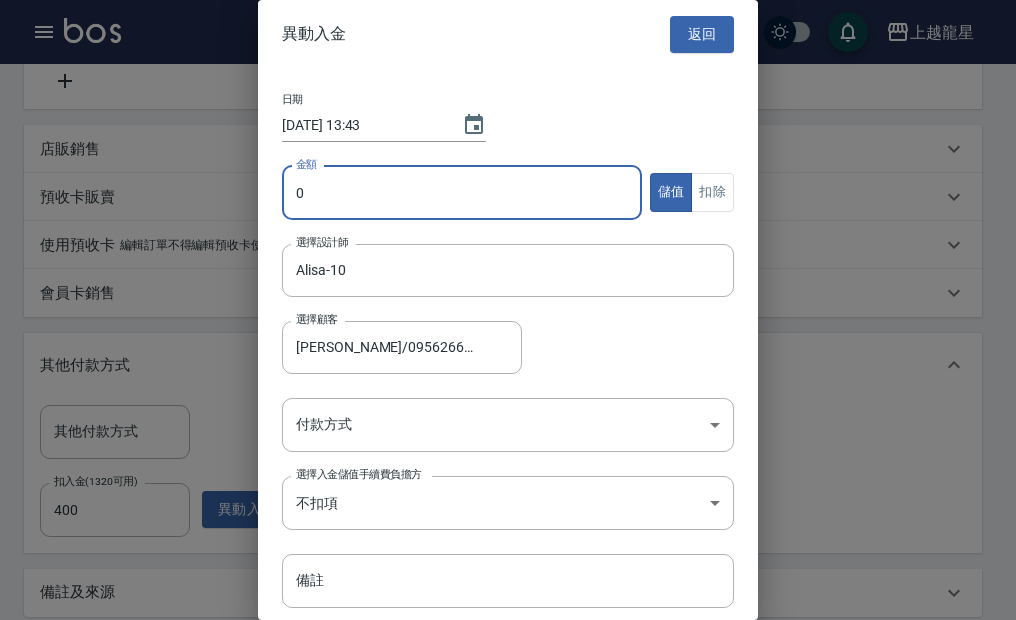 click on "0" at bounding box center [462, 193] 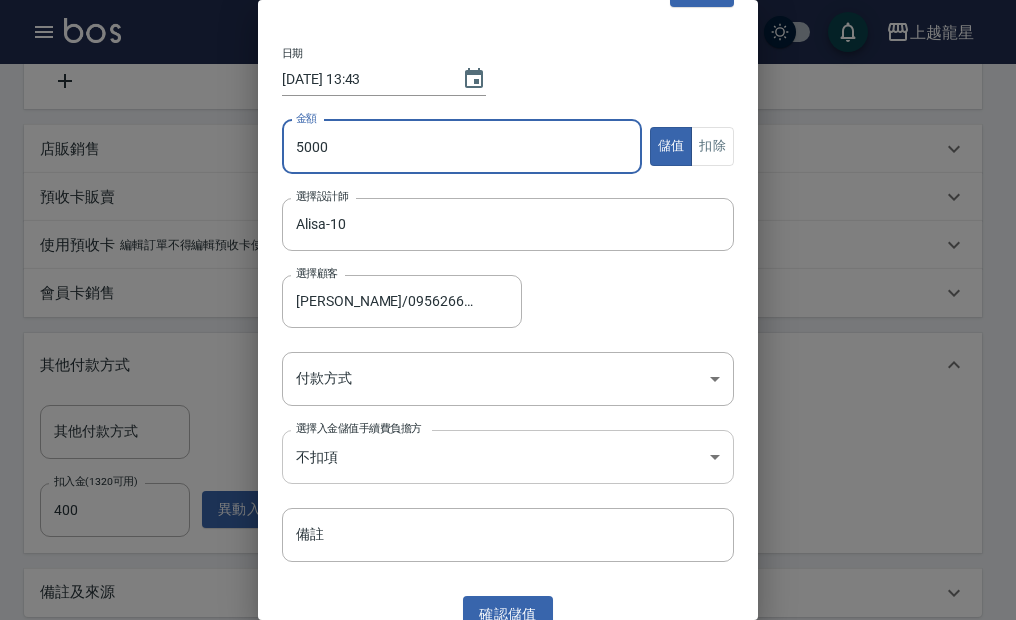 scroll, scrollTop: 69, scrollLeft: 0, axis: vertical 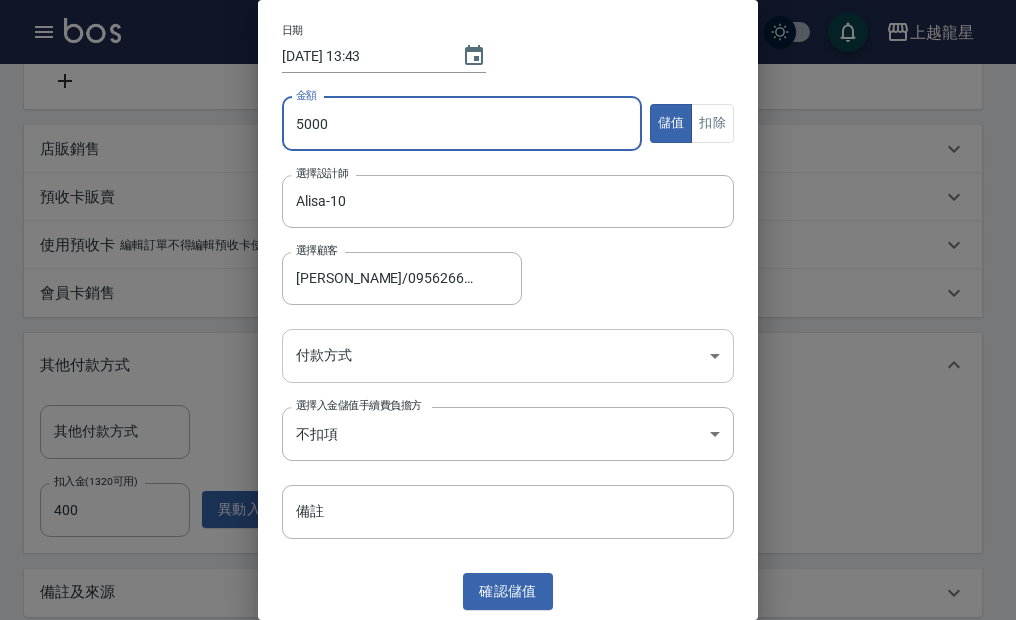 type on "5000" 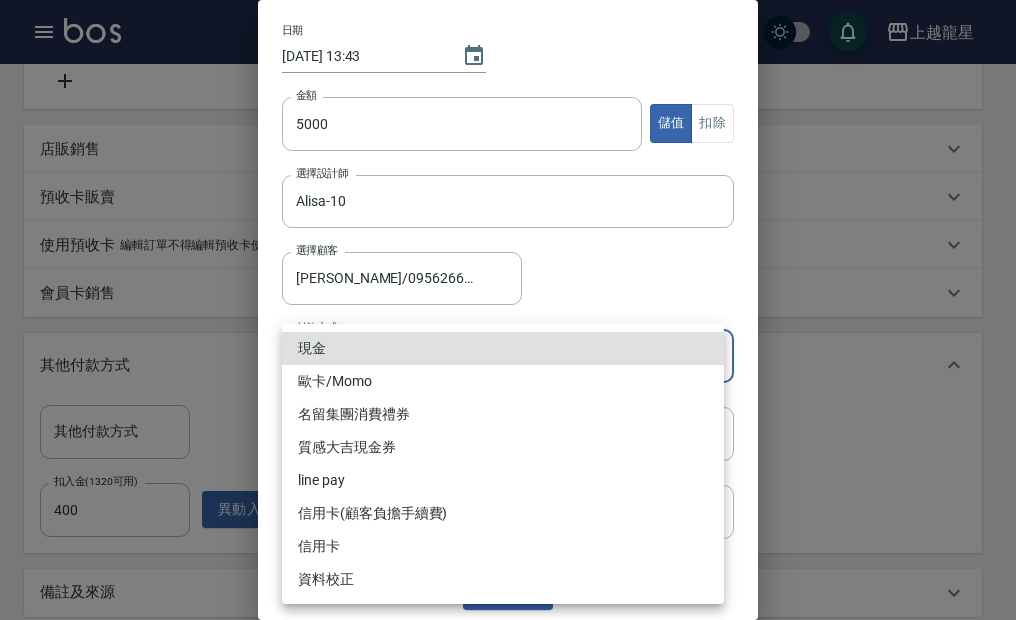 click on "上越龍星 登出 櫃檯作業 打帳單 帳單列表 現金收支登錄 高階收支登錄 材料自購登錄 每日結帳 現場電腦打卡 預約管理 預約管理 單日預約紀錄 單週預約紀錄 報表及分析 報表目錄 店家區間累計表 店家日報表 互助日報表 互助月報表 互助排行榜 互助點數明細 互助業績報表 全店業績分析表 每日業績分析表 營業統計分析表 設計師業績表 設計師日報表 設計師業績分析表 設計師業績月報表 設計師抽成報表 設計師排行榜 商品銷售排行榜 商品消耗明細 服務扣項明細表 單一服務項目查詢 店販抽成明細 顧客入金餘額表 客戶管理 客戶列表 客資篩選匯出 卡券管理 入金管理 員工及薪資 員工列表 商品管理 商品分類設定 商品列表 上越龍星 櫃台用權限 Order detail 帳單詳細  (2) 帳單速查 帳單日期 [DATE] 13:41 顧客姓名/手機號碼/編號 [PERSON_NAME]盈/0956266858/12-279 不留客資 Alisa-10 指定" at bounding box center (508, 162) 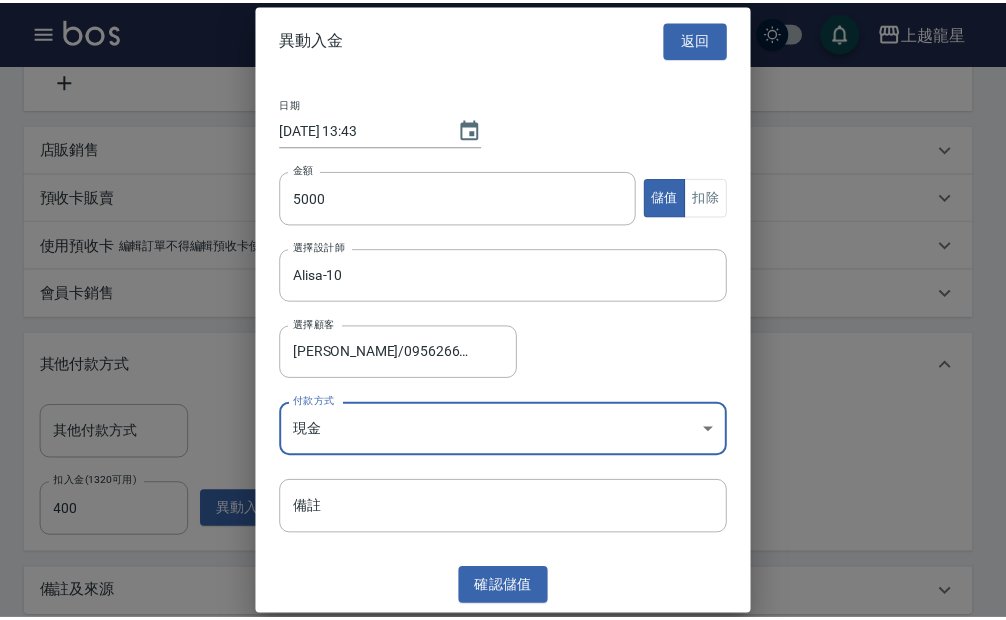 scroll, scrollTop: 0, scrollLeft: 0, axis: both 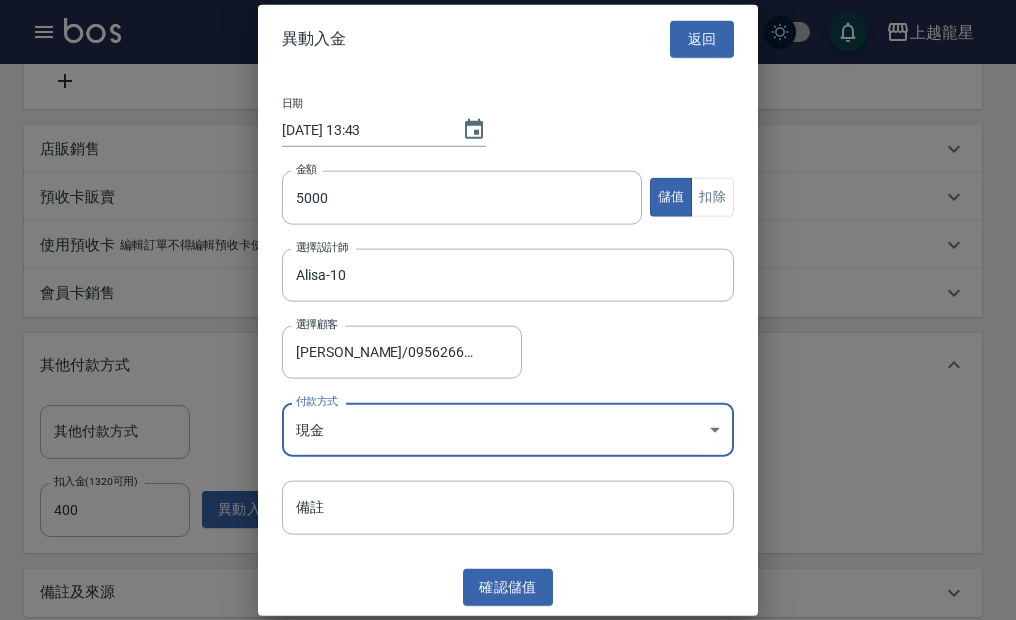click on "選擇顧客 [PERSON_NAME]/0956266858/12-279 選擇顧客" at bounding box center [508, 352] 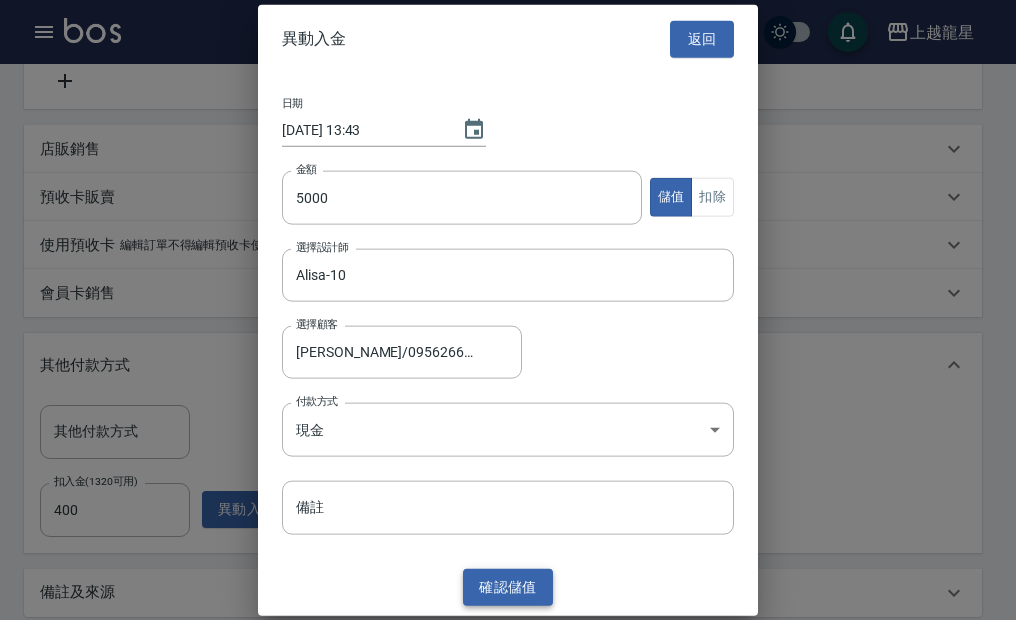 click on "確認 儲值" at bounding box center [508, 587] 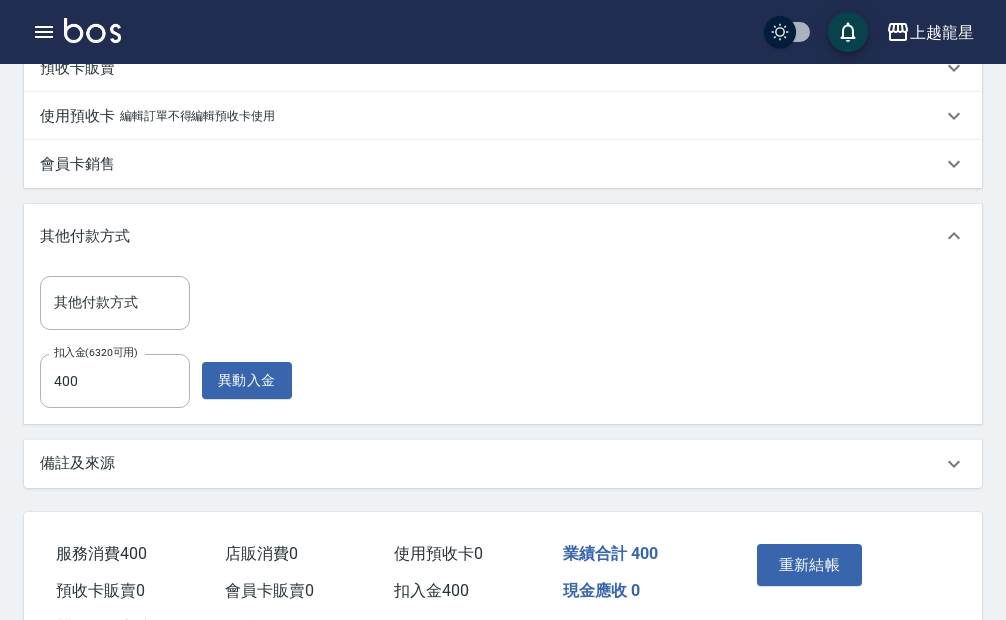 scroll, scrollTop: 728, scrollLeft: 0, axis: vertical 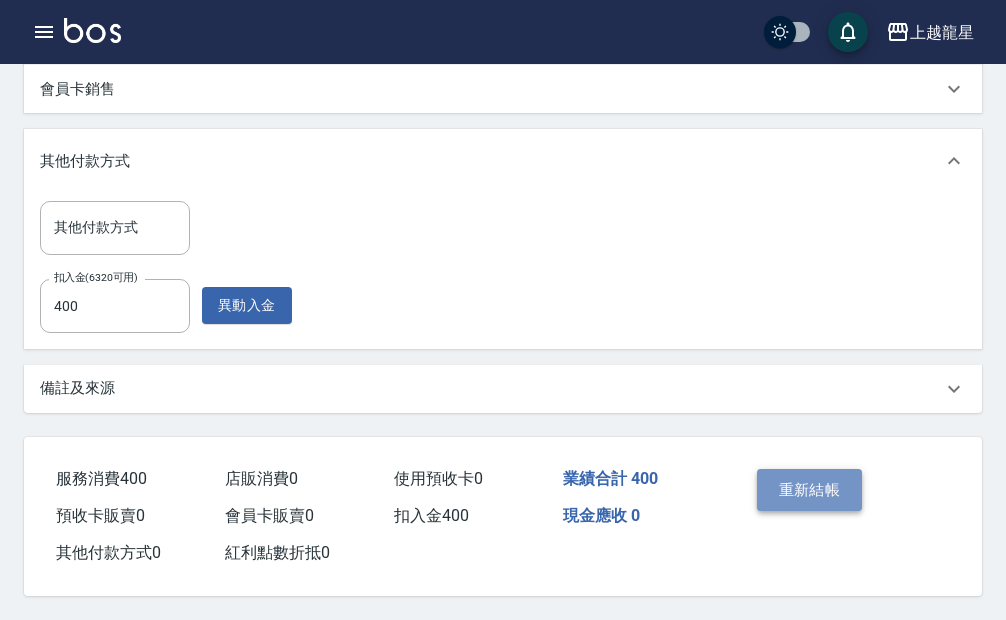 click on "重新結帳" at bounding box center (810, 490) 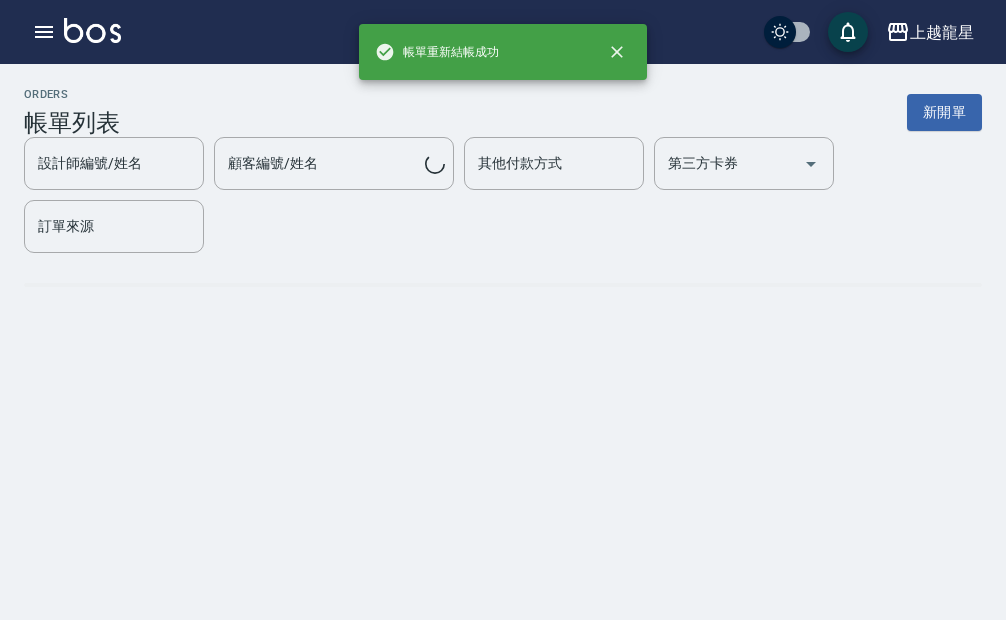 scroll, scrollTop: 0, scrollLeft: 0, axis: both 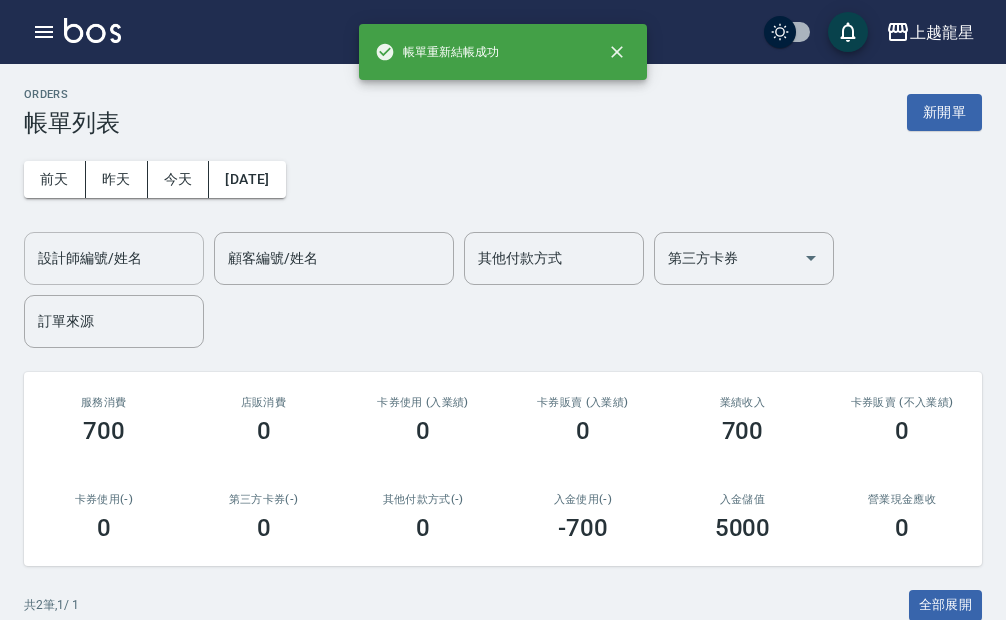 click on "設計師編號/姓名" at bounding box center (114, 258) 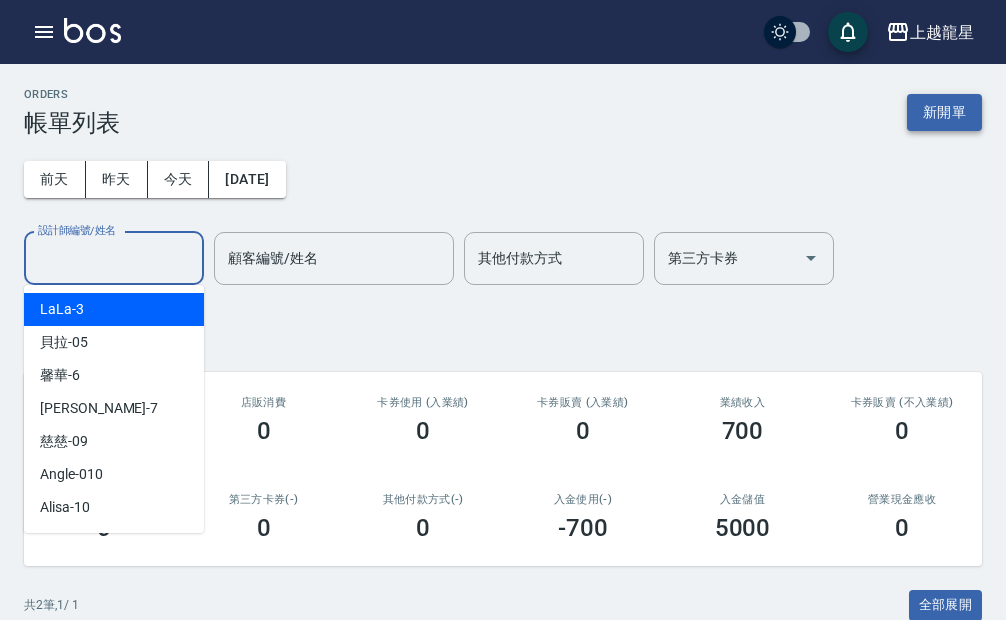 click on "新開單" at bounding box center (944, 112) 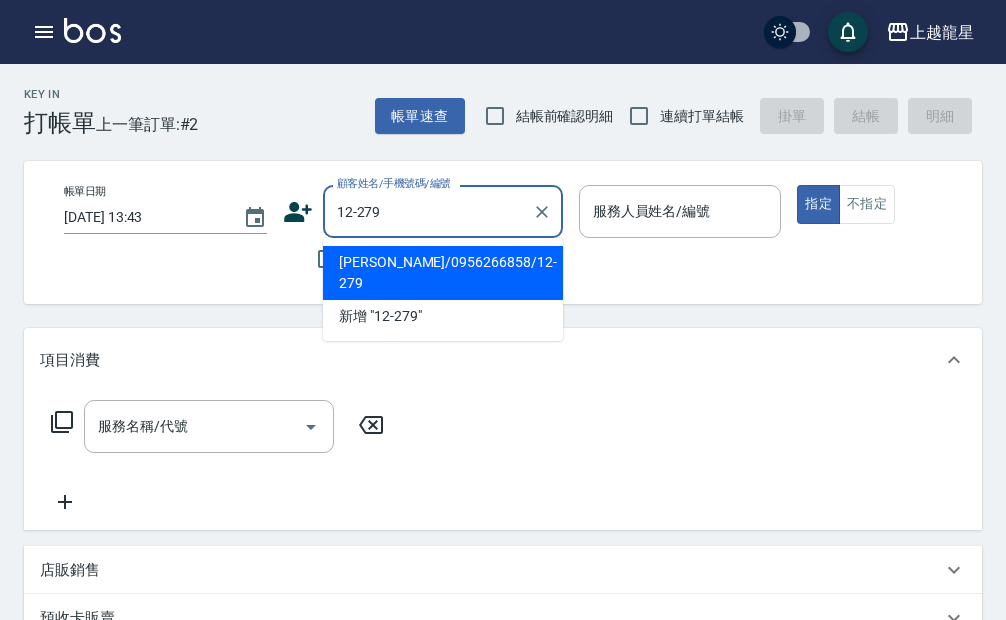 type on "[PERSON_NAME]/0956266858/12-279" 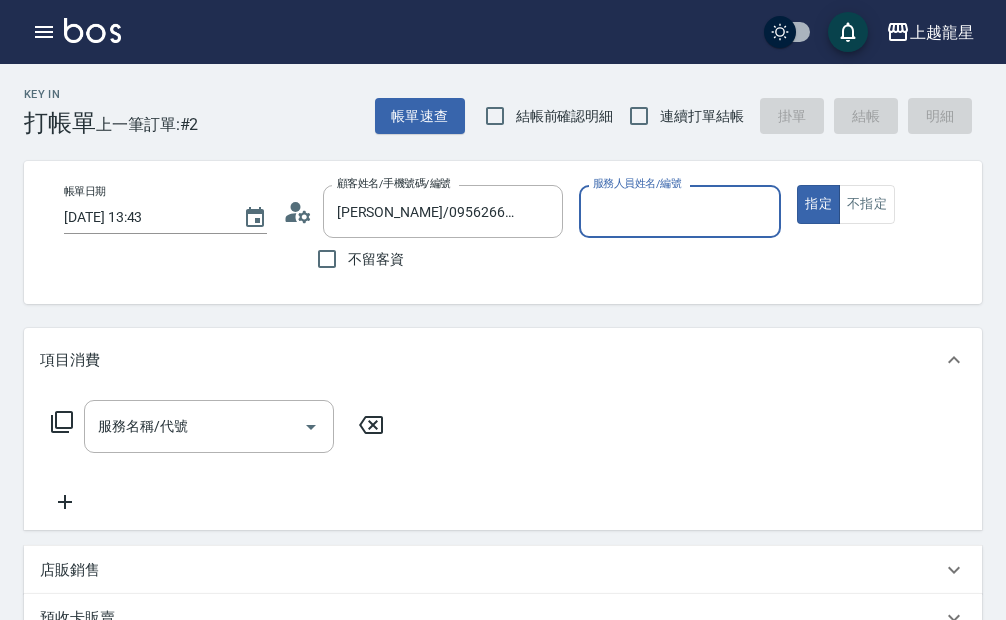 type on "Alisa-10" 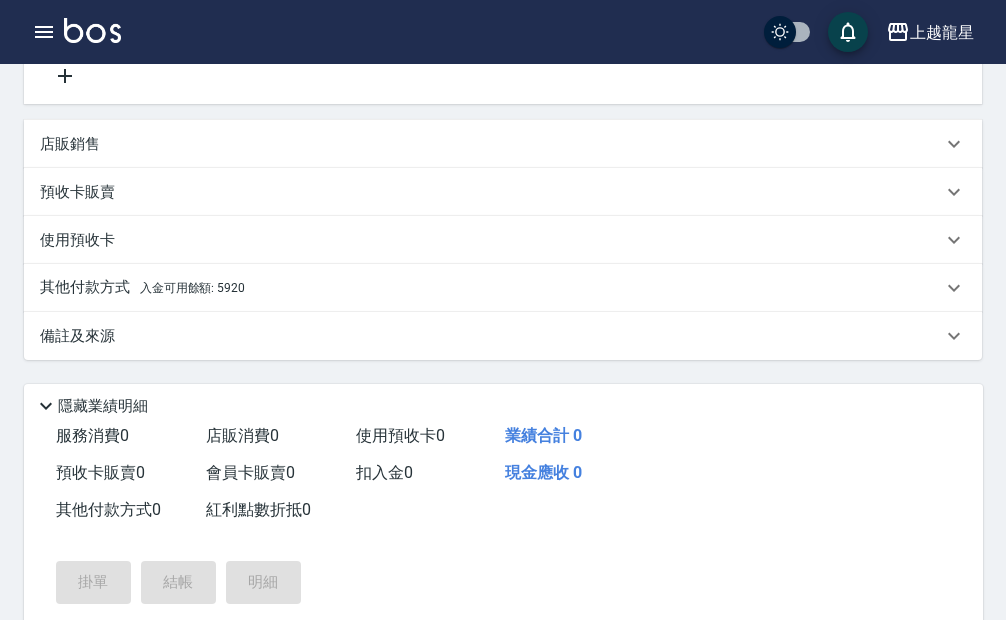 scroll, scrollTop: 200, scrollLeft: 0, axis: vertical 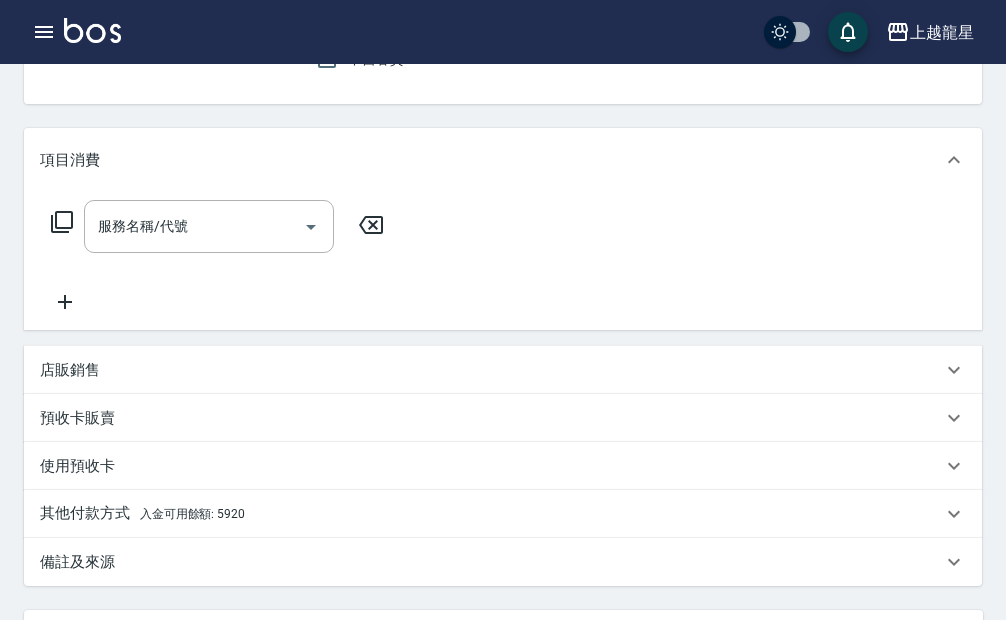 click at bounding box center [92, 30] 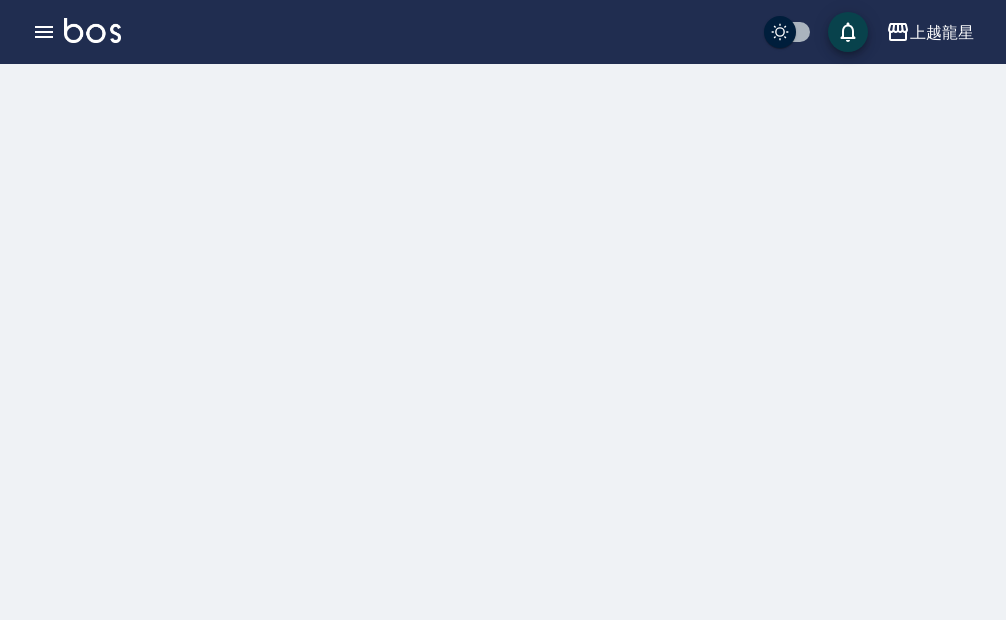 scroll, scrollTop: 0, scrollLeft: 0, axis: both 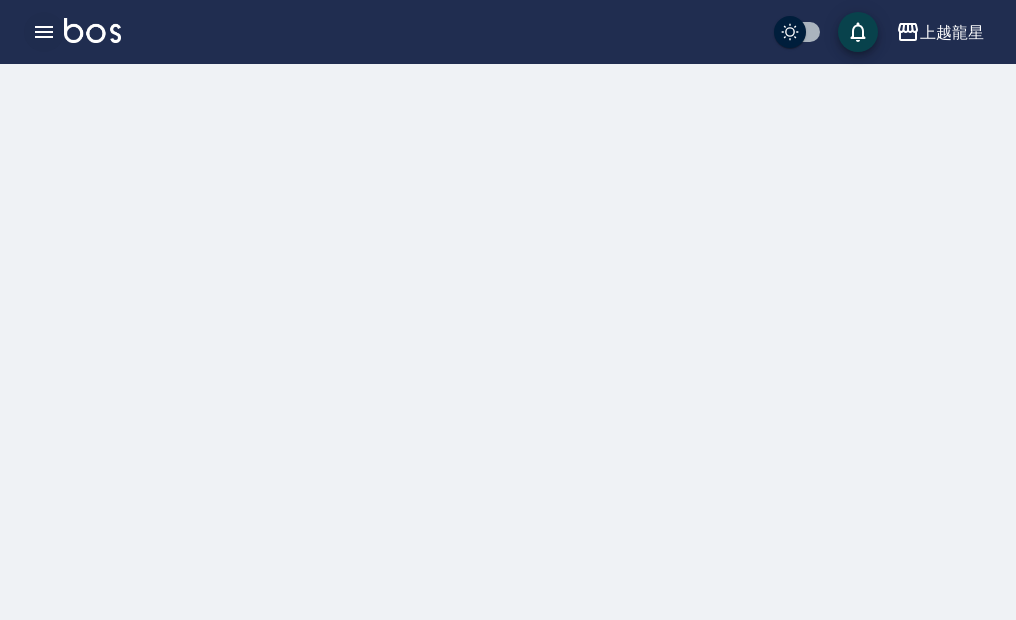 click 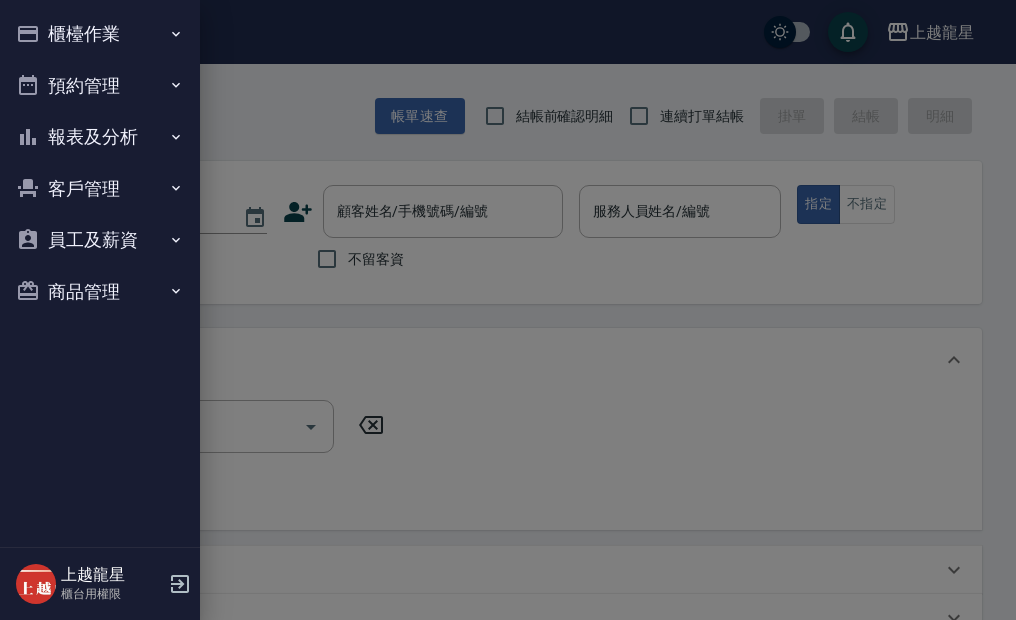 click on "櫃檯作業" at bounding box center (100, 34) 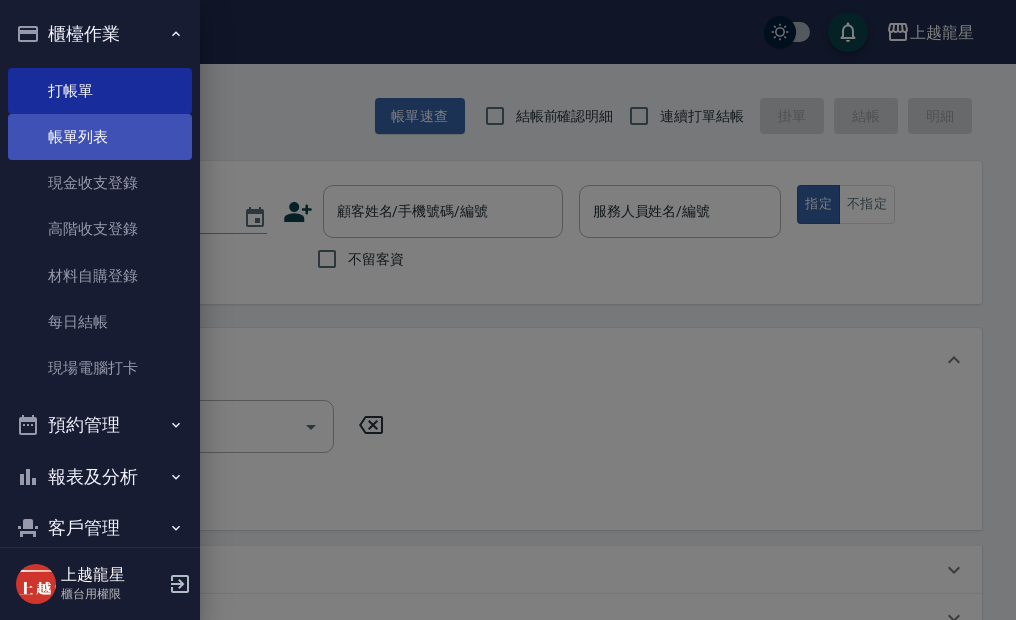 click on "帳單列表" at bounding box center (100, 137) 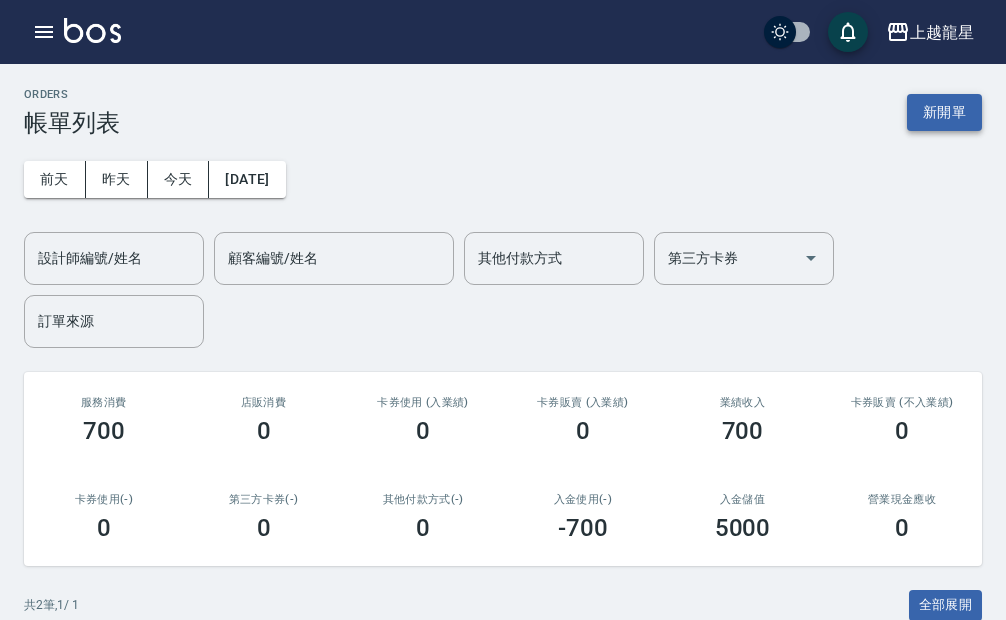 click on "新開單" at bounding box center [944, 112] 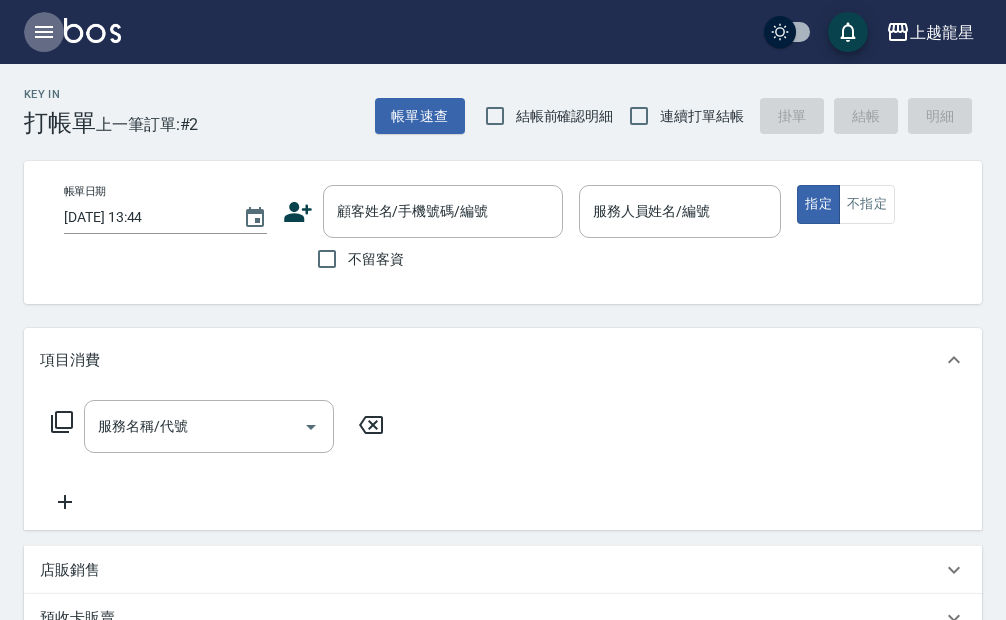 click 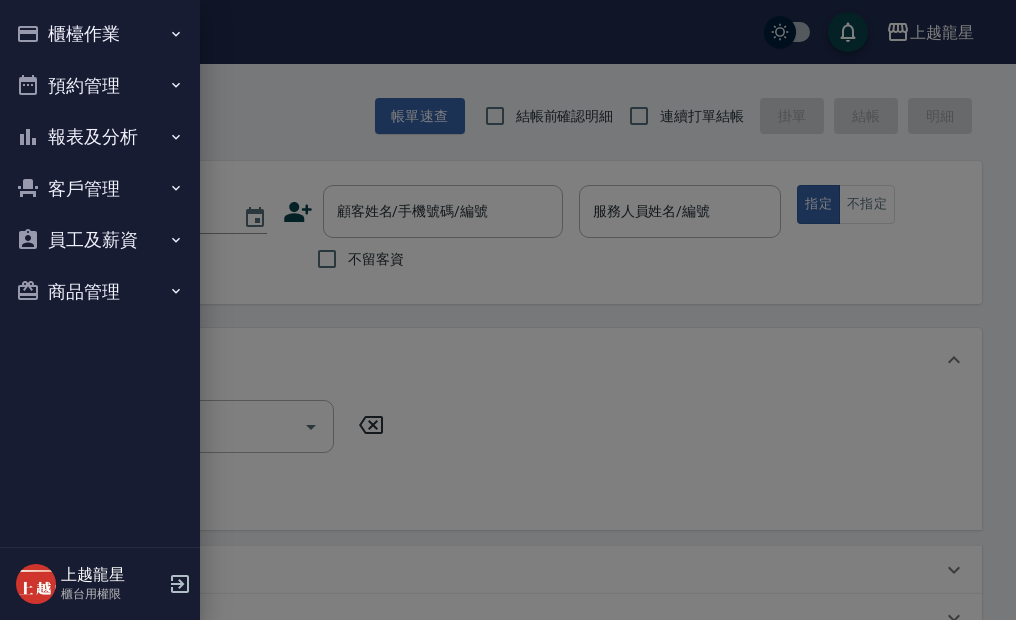 click on "預約管理" at bounding box center [100, 86] 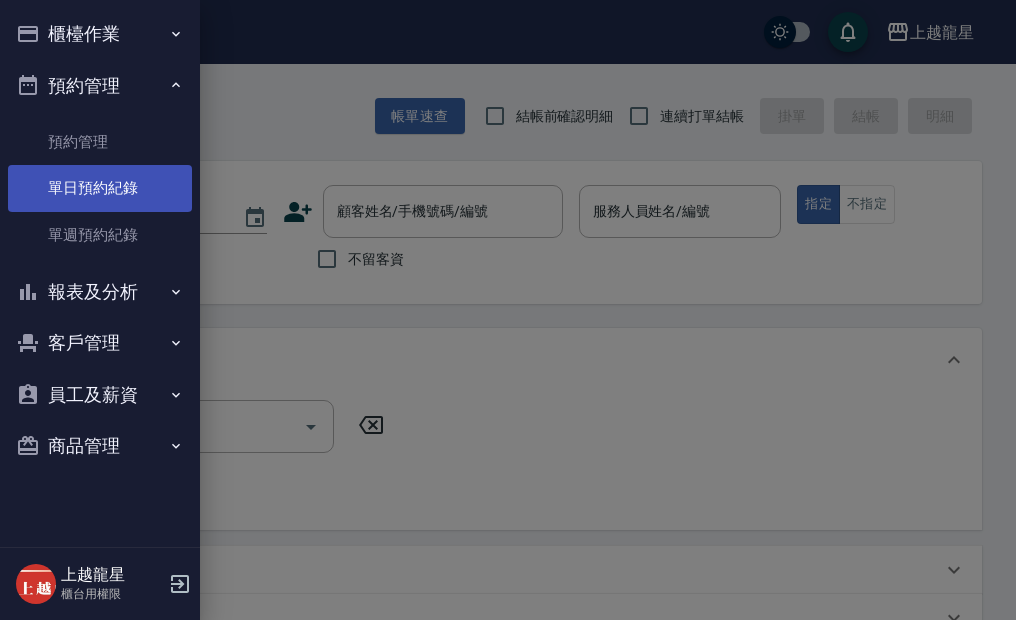 click on "單日預約紀錄" at bounding box center [100, 188] 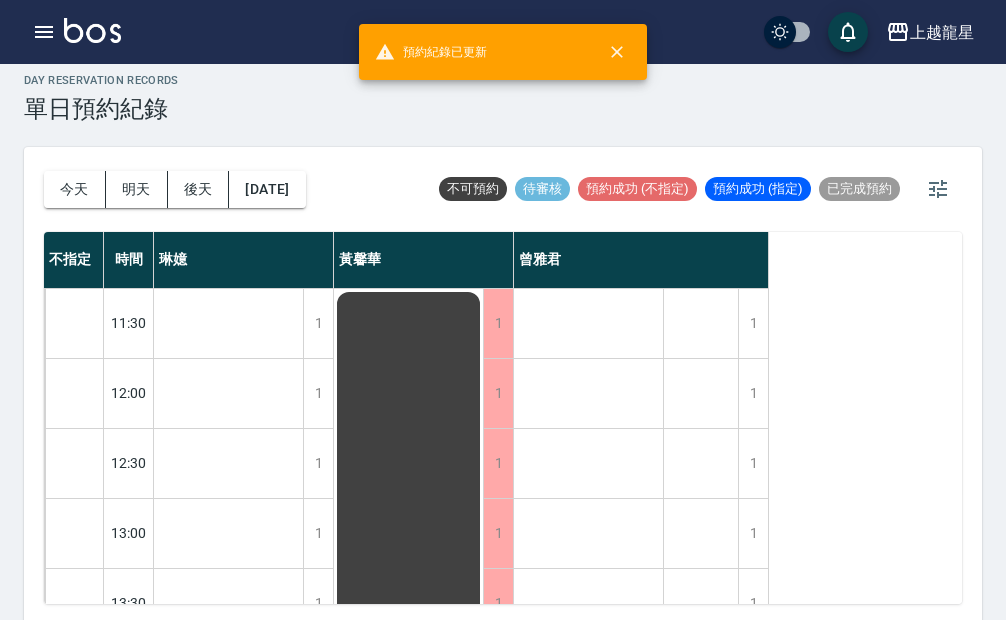 scroll, scrollTop: 18, scrollLeft: 0, axis: vertical 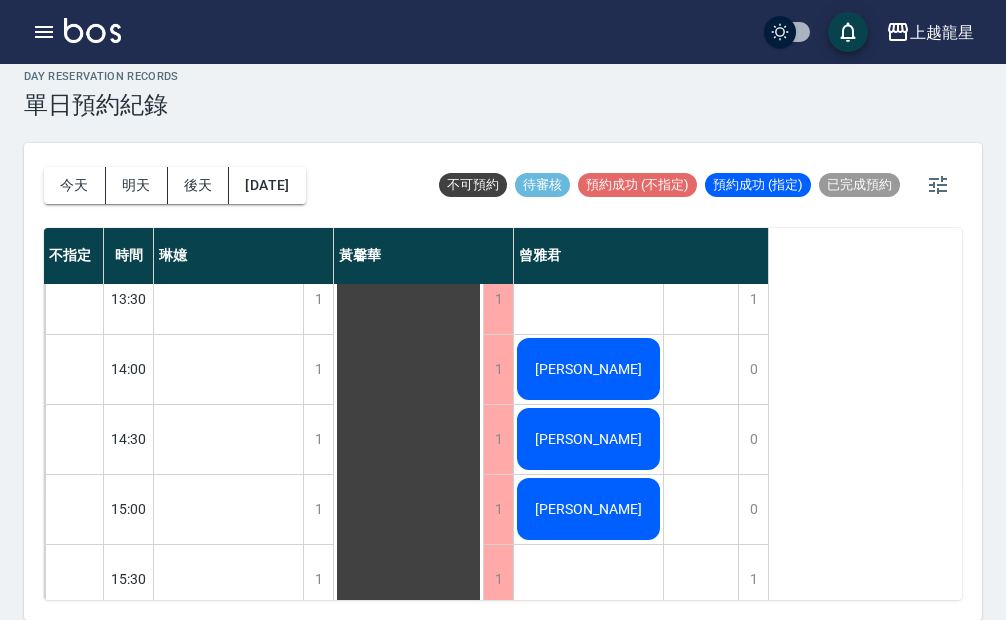 click on "[PERSON_NAME]" at bounding box center [228, 1209] 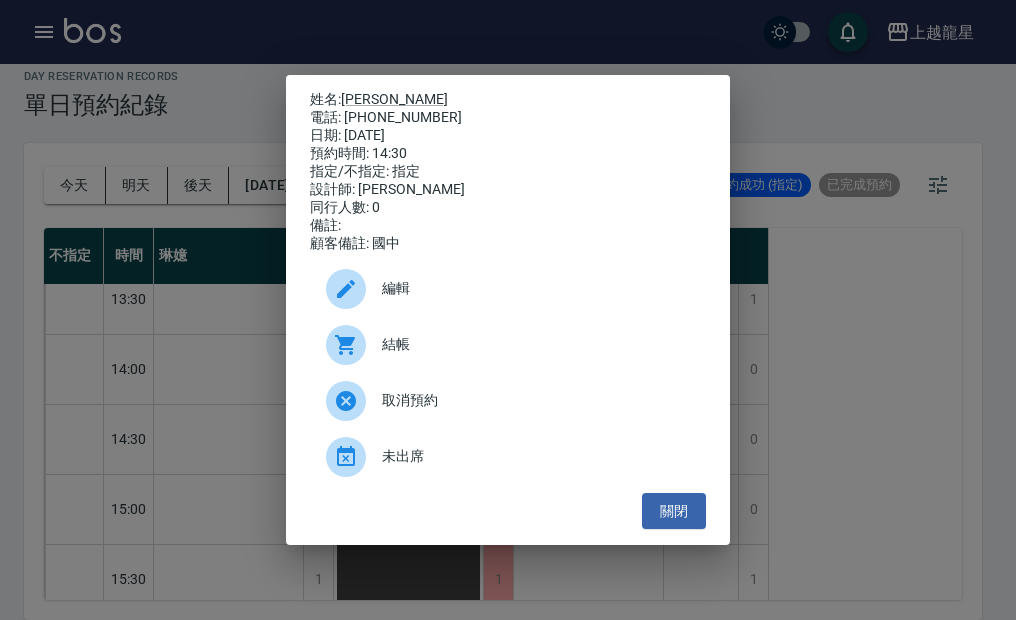 click on "姓名:  [PERSON_NAME] 電話: [PHONE_NUMBER] 日期: [DATE] 預約時間: 14:30 指定/不指定: 指定 設計師: [PERSON_NAME] 同行人數: 0 備註:  顧客備註: 國中  編輯 結帳 取消預約 未出席 關閉" at bounding box center (508, 310) 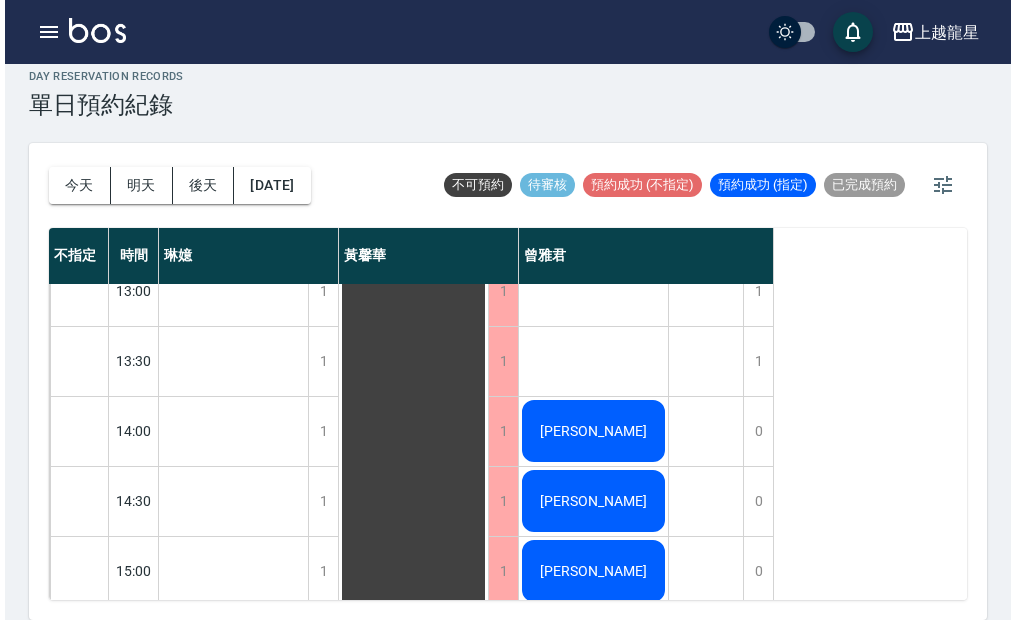 scroll, scrollTop: 300, scrollLeft: 0, axis: vertical 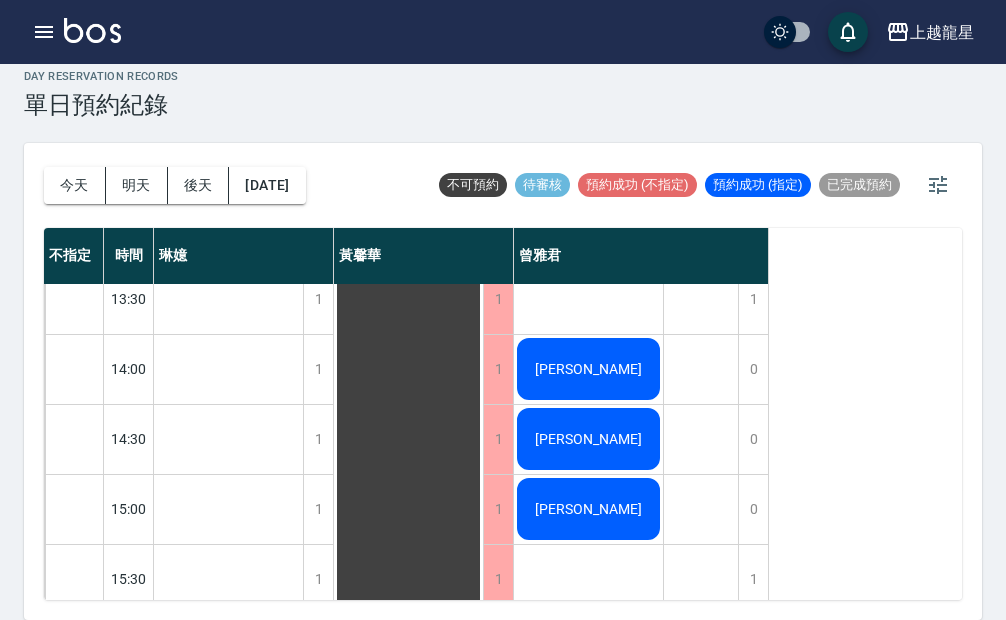 click on "上越龍星 登出" at bounding box center [503, 32] 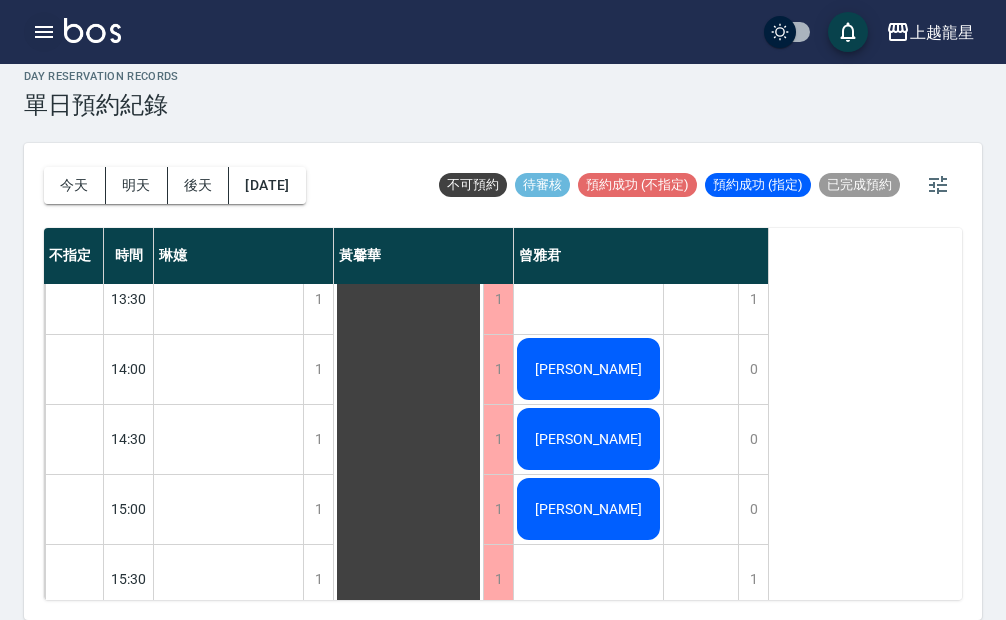 click at bounding box center [44, 32] 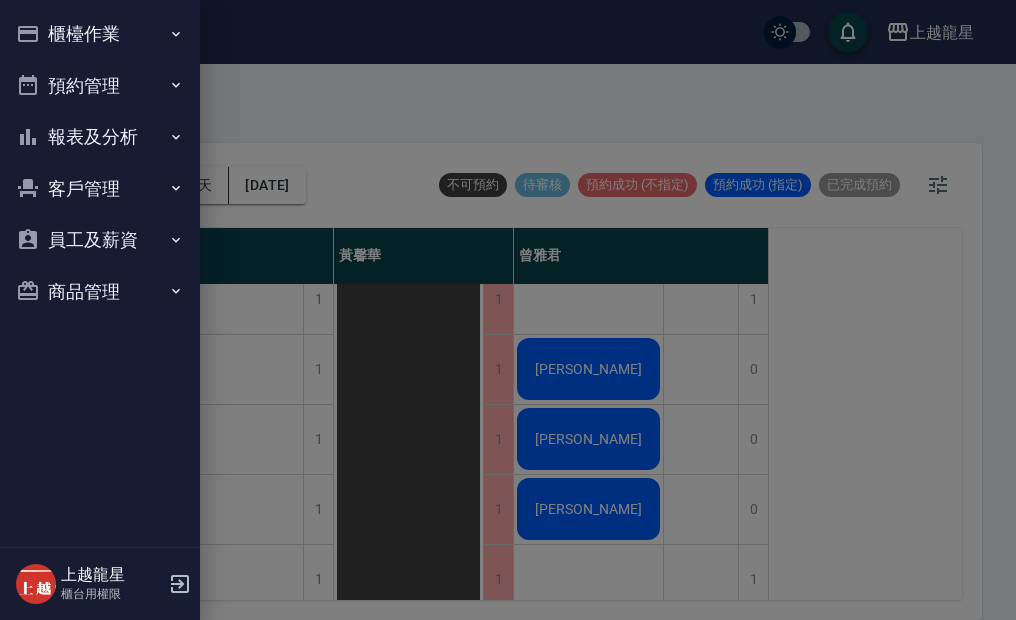 click on "櫃檯作業" at bounding box center (100, 34) 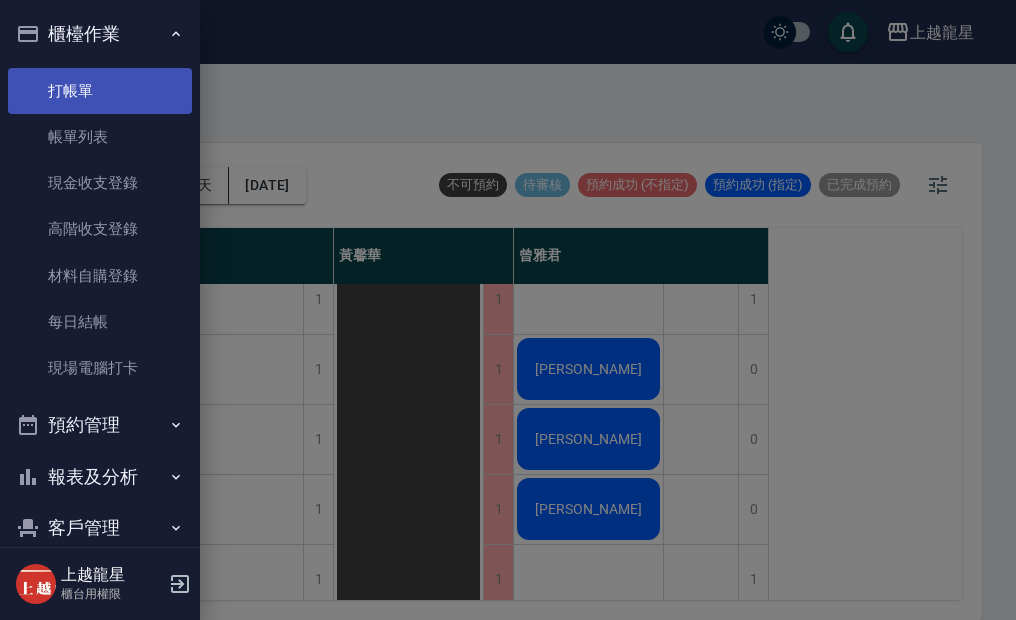 click on "打帳單" at bounding box center [100, 91] 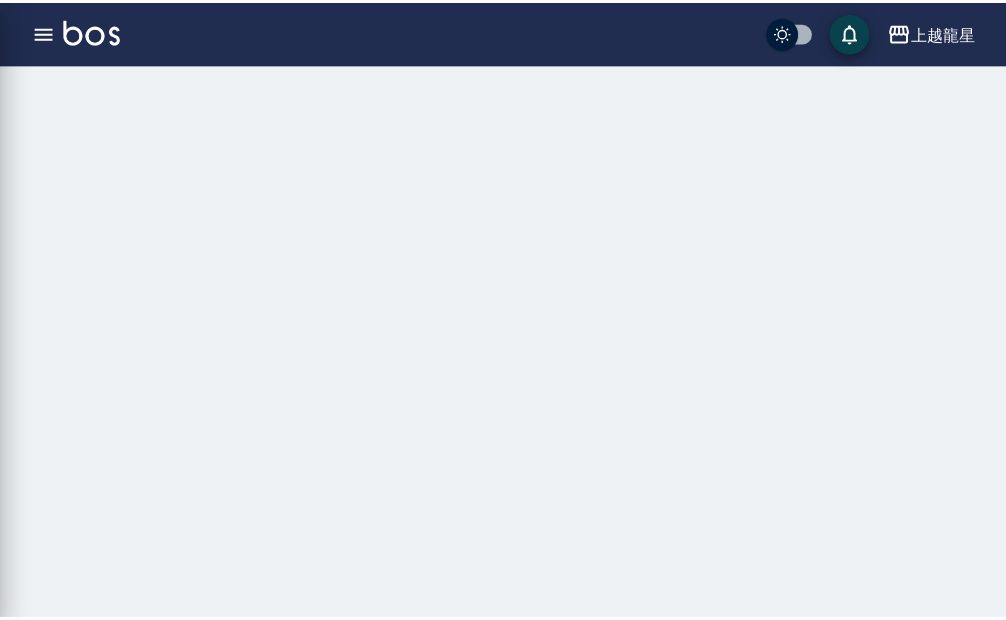scroll, scrollTop: 0, scrollLeft: 0, axis: both 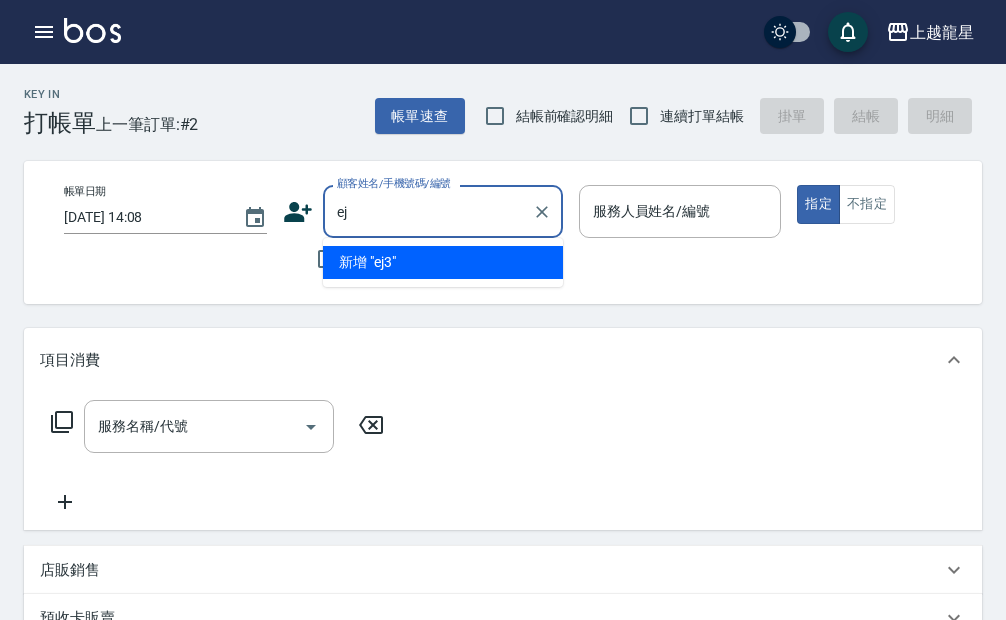 type on "e" 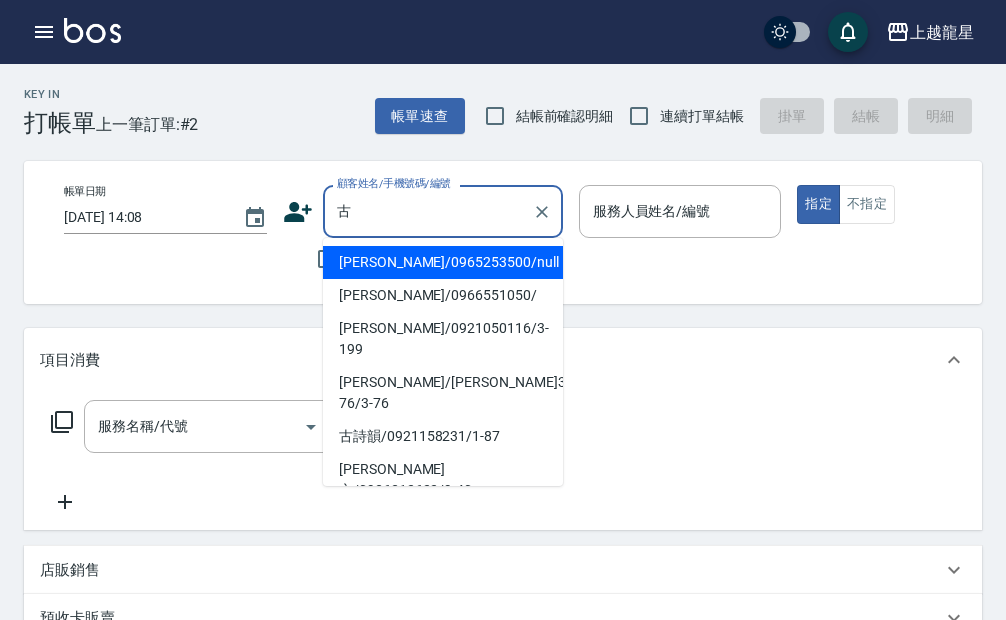 click on "[PERSON_NAME]/0965253500/null" at bounding box center (443, 262) 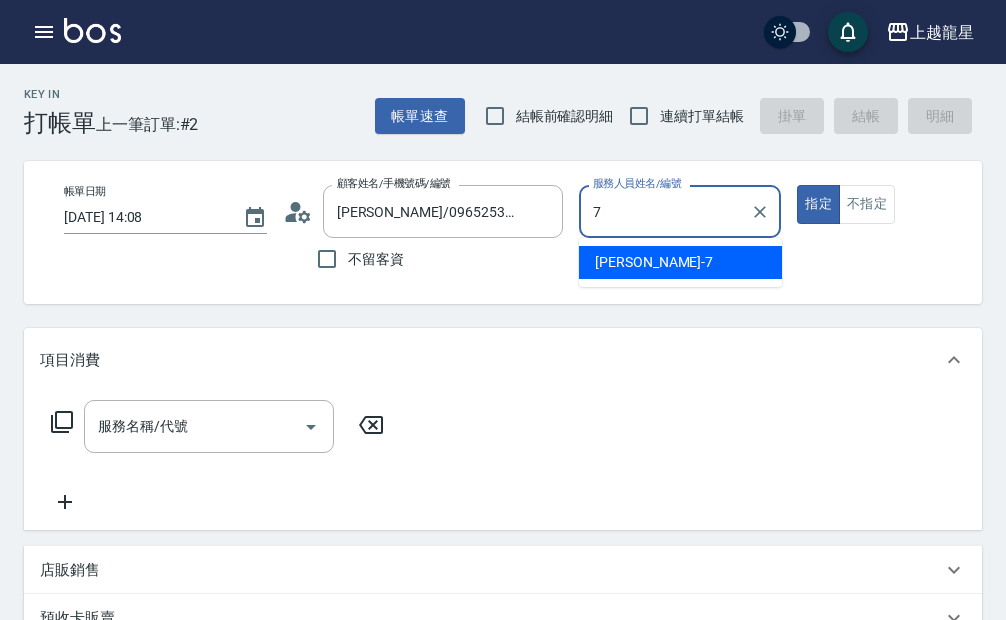 type on "雅君-7" 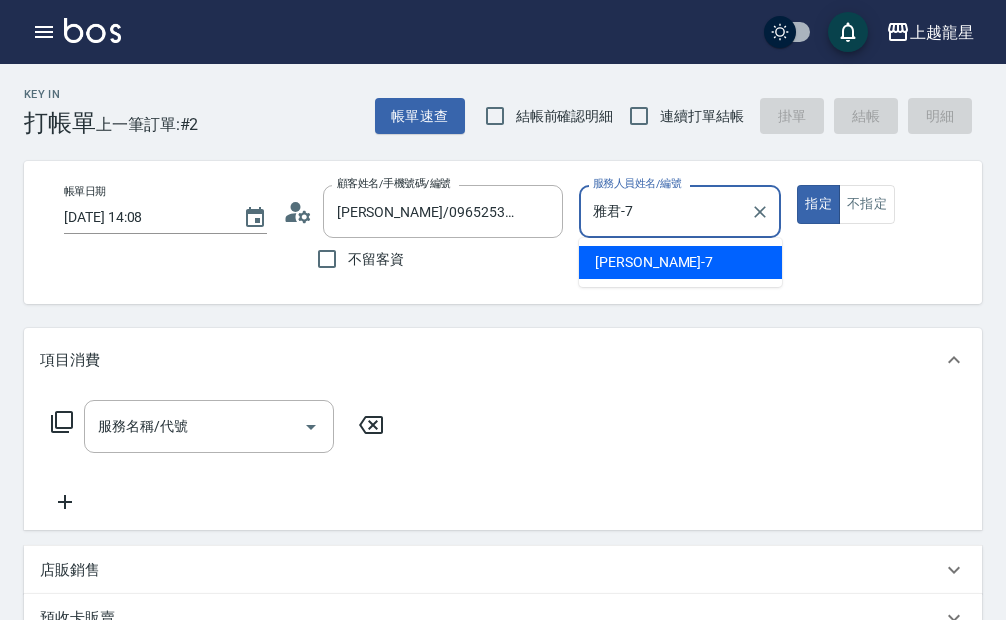 type on "true" 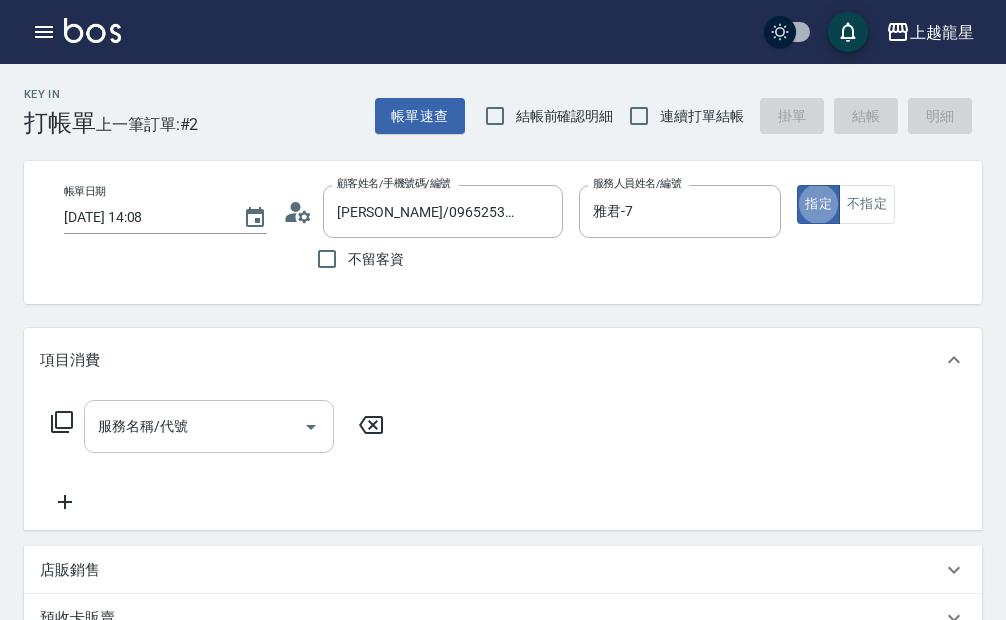 click on "服務名稱/代號" at bounding box center (194, 426) 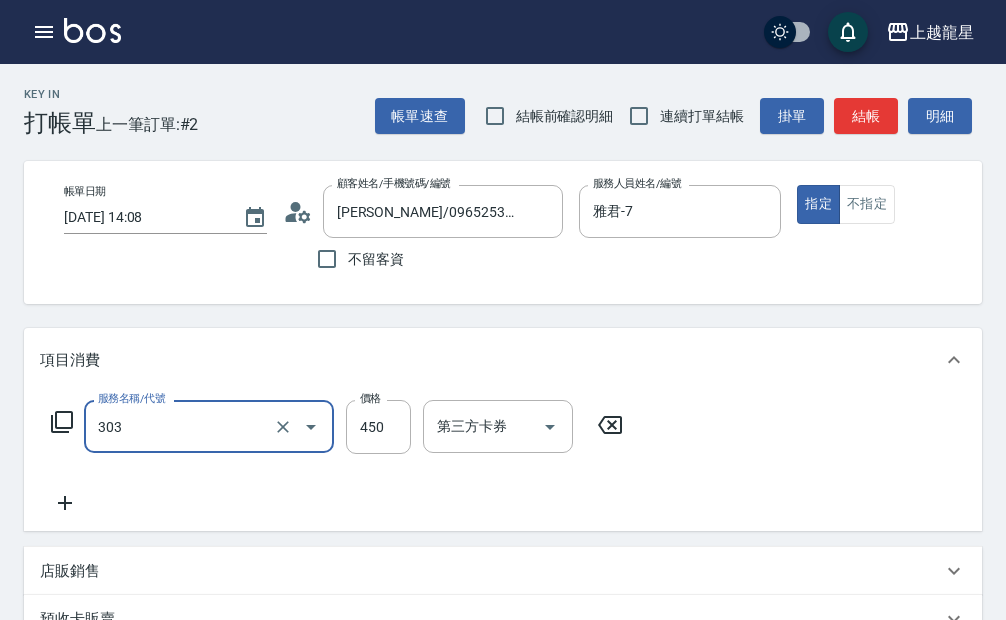 type on "剪髮(303)" 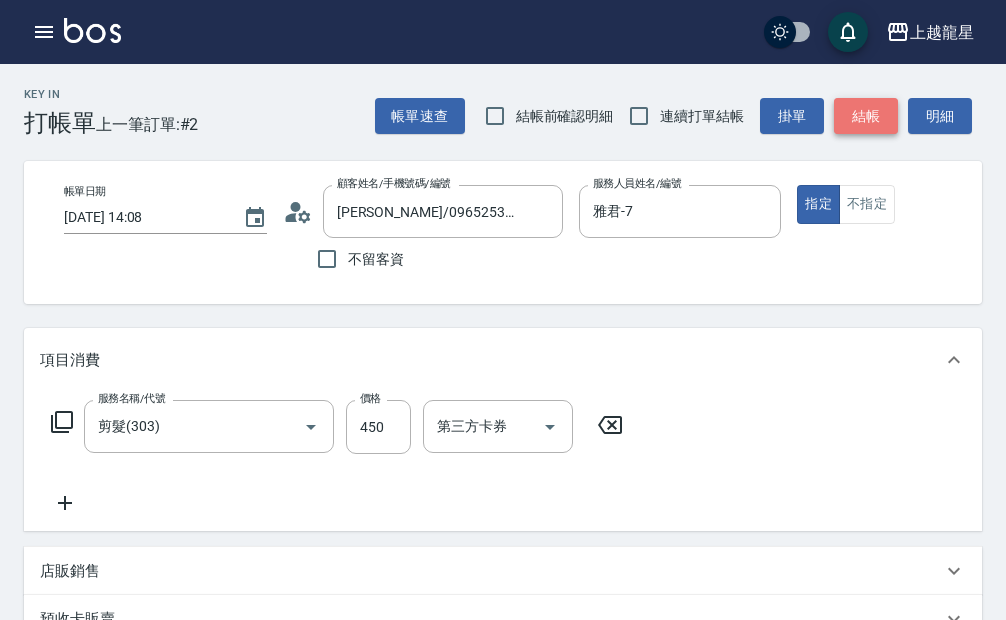 click on "結帳" at bounding box center (866, 116) 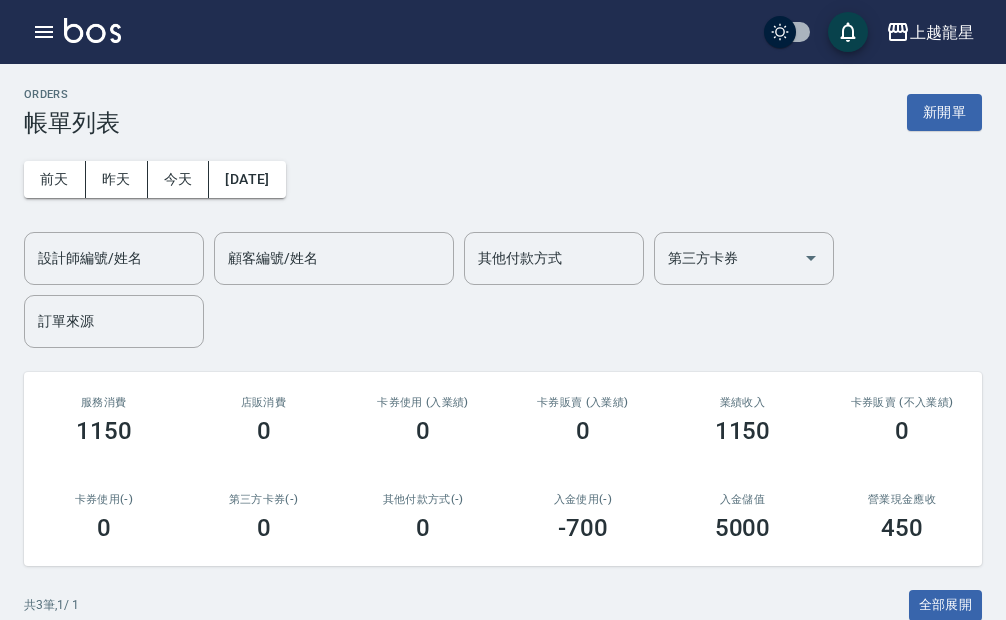 click at bounding box center (92, 30) 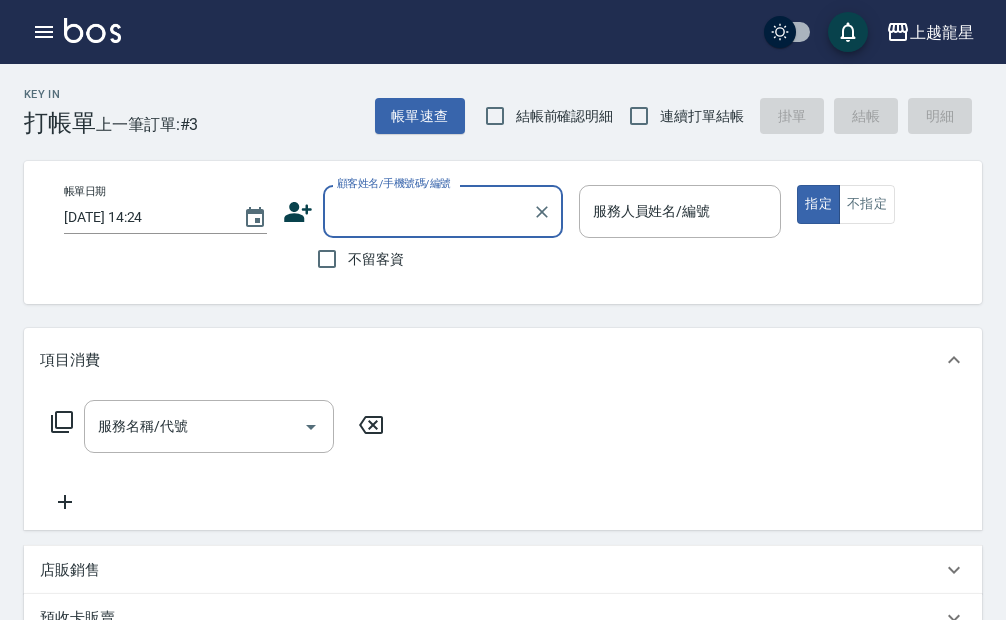 click on "顧客姓名/手機號碼/編號" at bounding box center [428, 211] 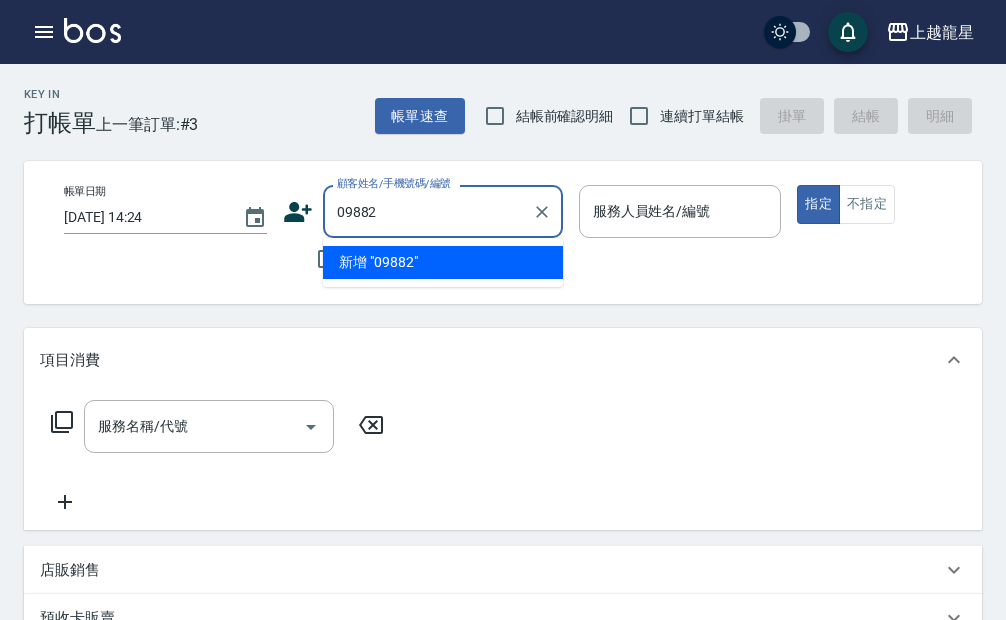 type on "098826" 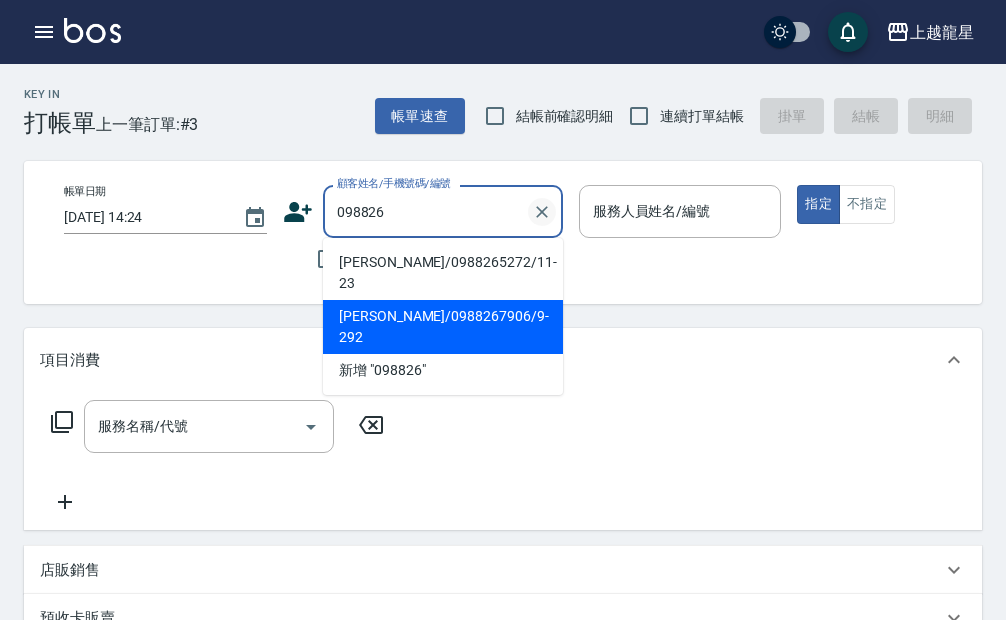 click 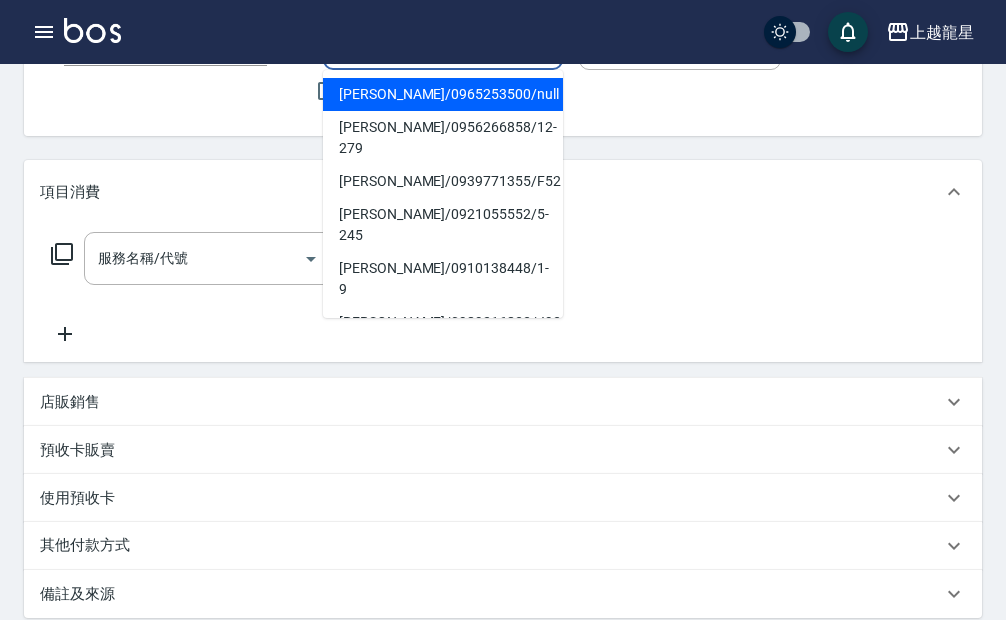 scroll, scrollTop: 300, scrollLeft: 0, axis: vertical 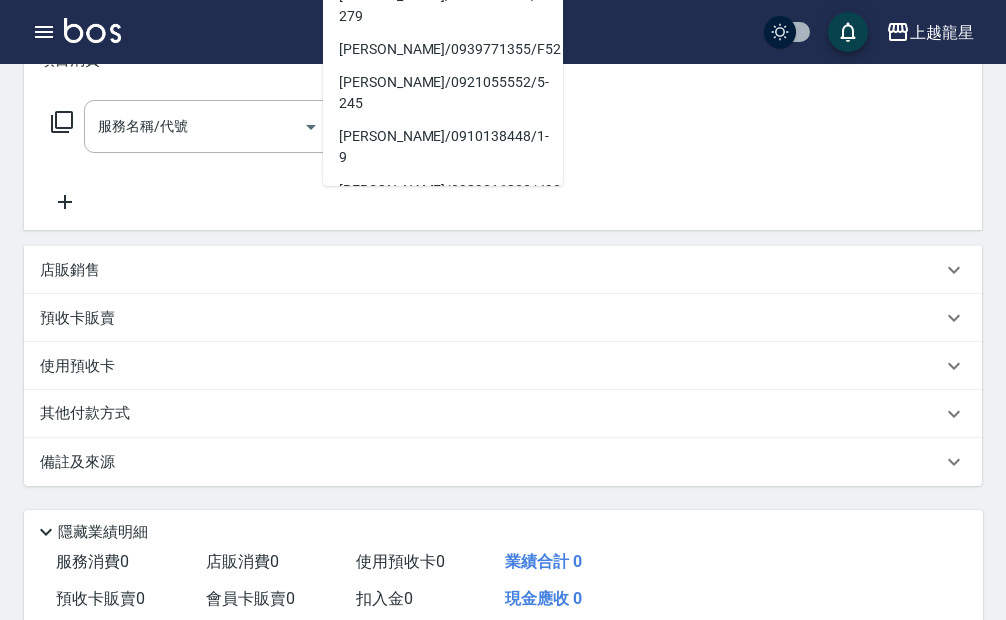 click on "店販銷售" at bounding box center (491, 270) 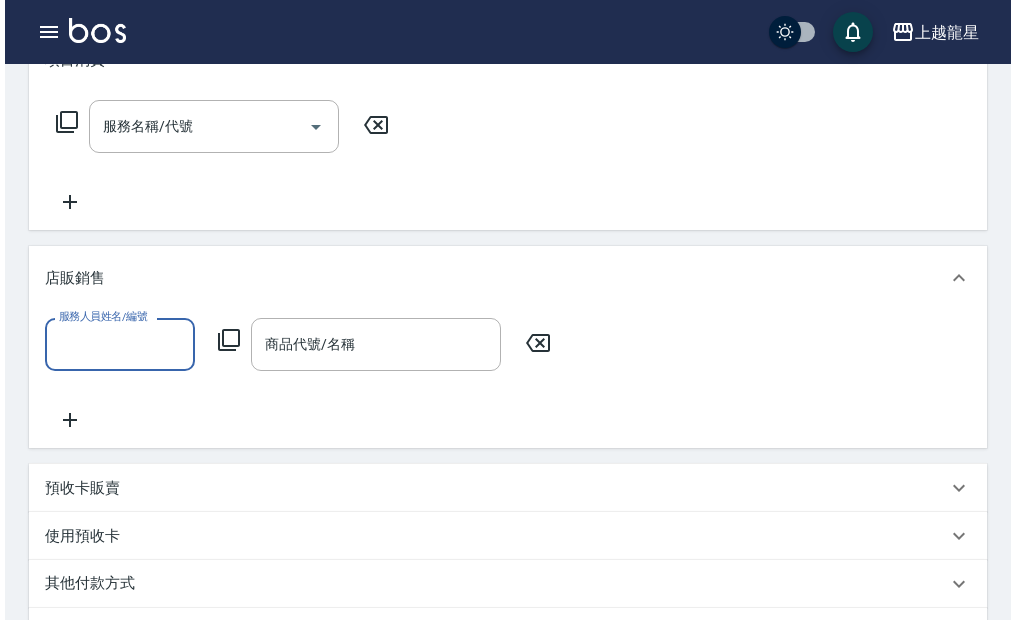 scroll, scrollTop: 0, scrollLeft: 0, axis: both 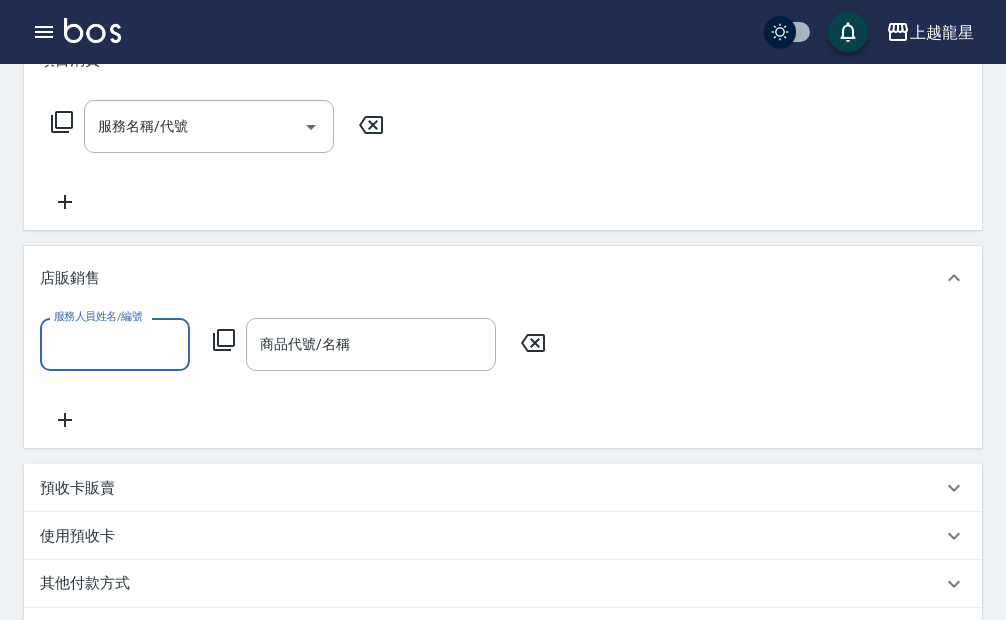 click 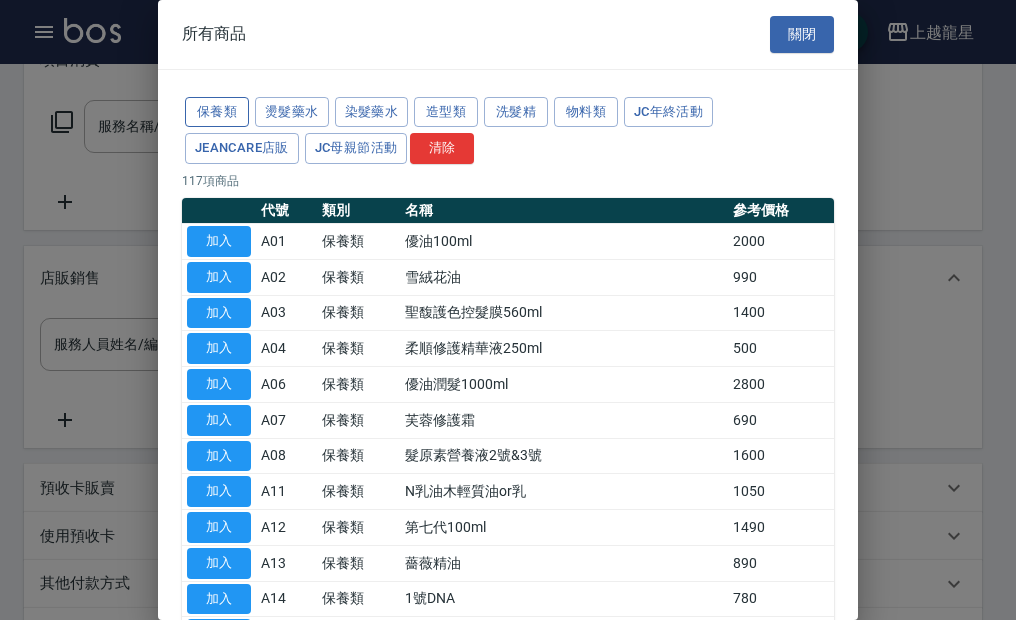 click on "保養類" at bounding box center (217, 112) 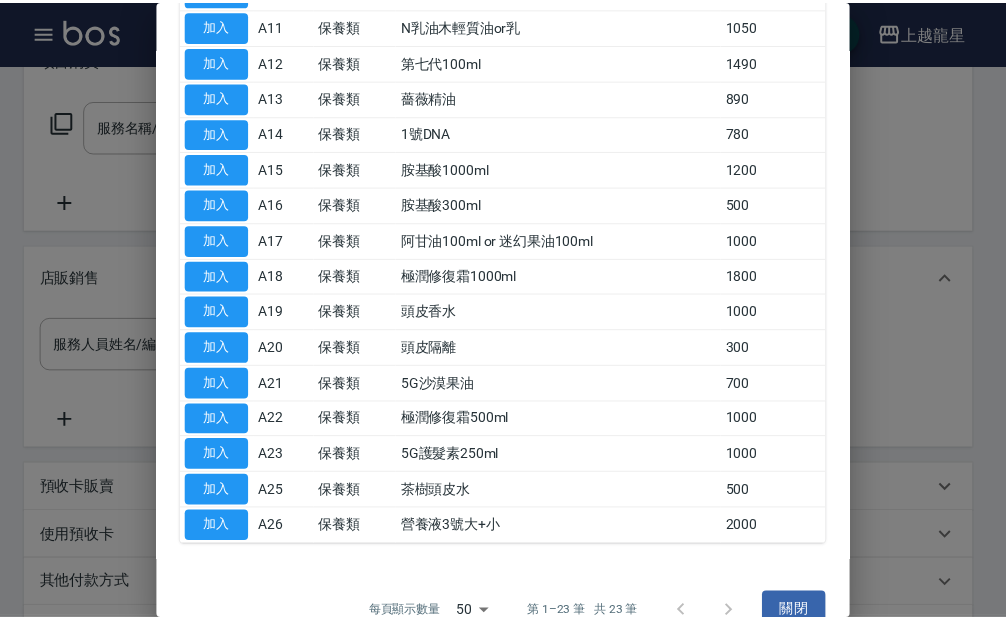 scroll, scrollTop: 501, scrollLeft: 0, axis: vertical 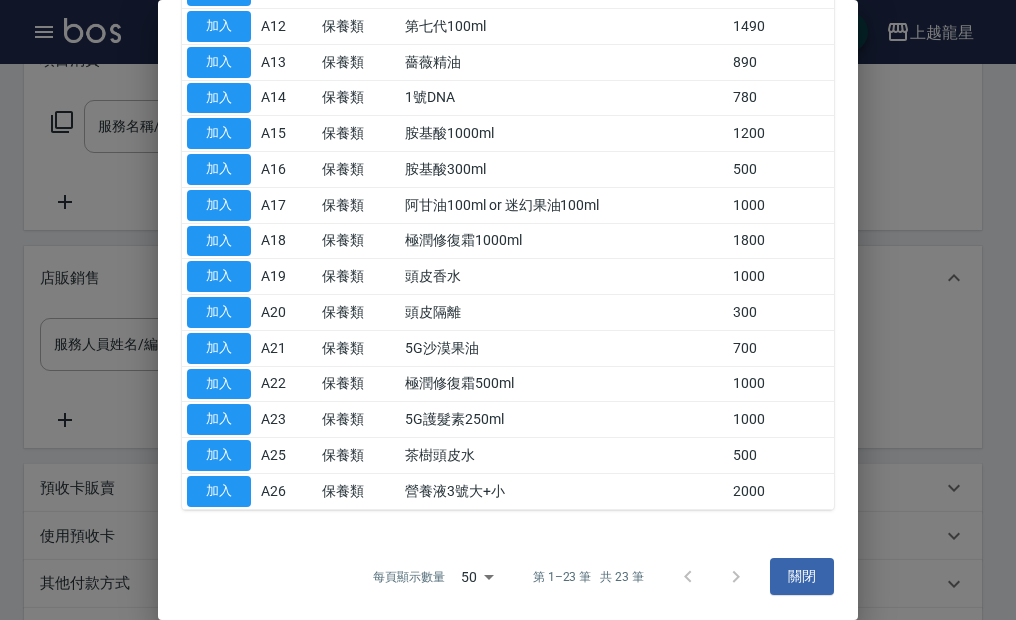 click at bounding box center [508, 310] 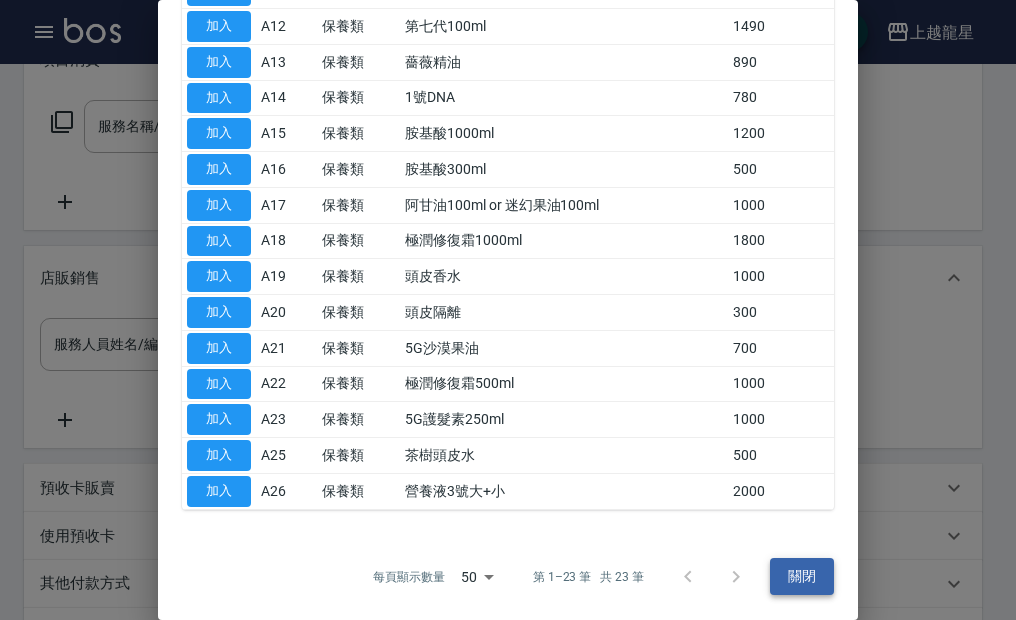 click on "關閉" at bounding box center (802, 576) 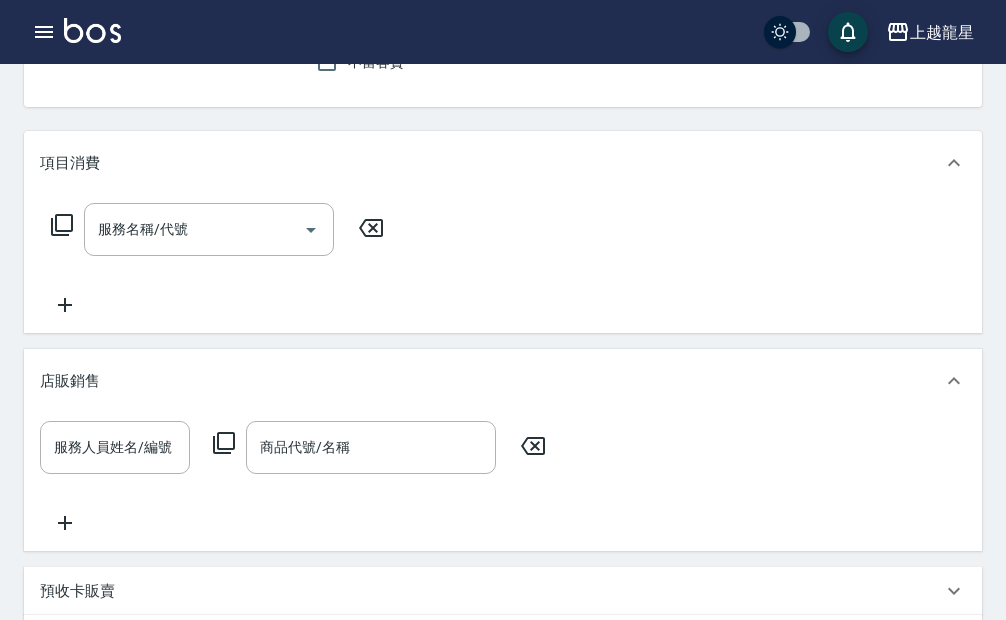 scroll, scrollTop: 0, scrollLeft: 0, axis: both 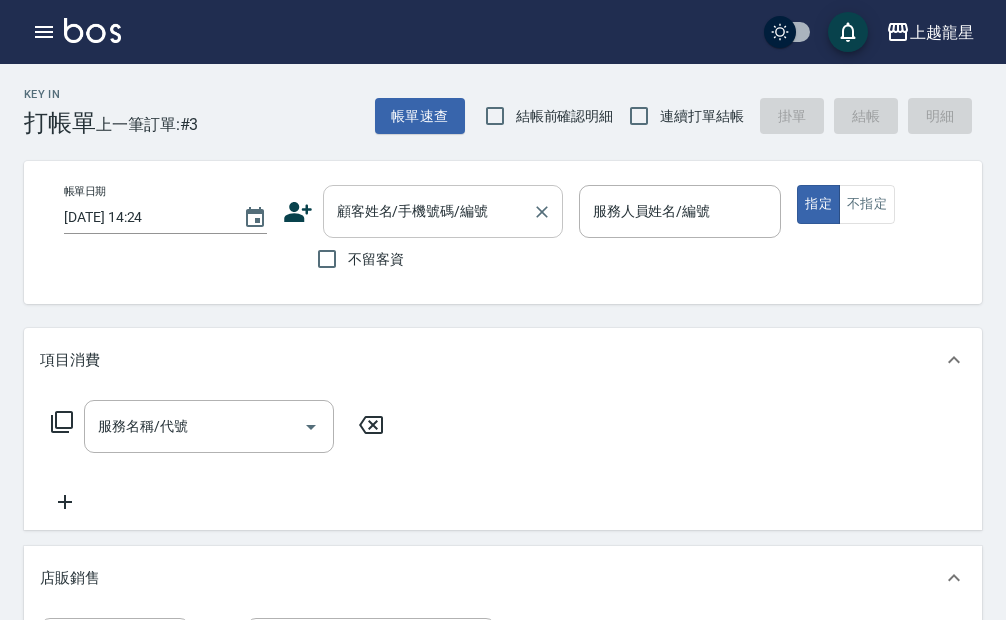 click on "顧客姓名/手機號碼/編號" at bounding box center (443, 211) 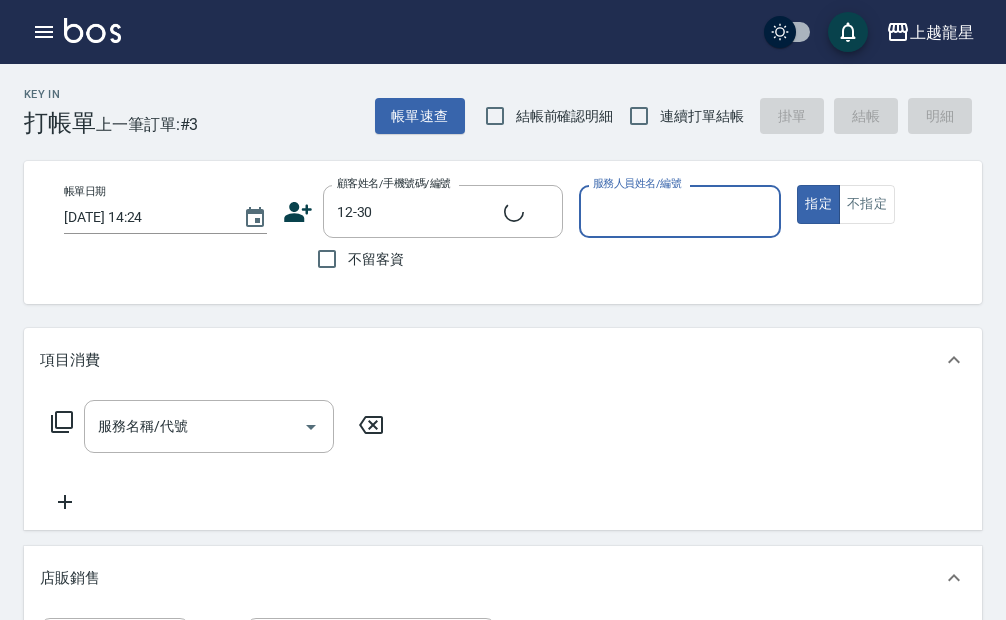 type on "[PERSON_NAME]/0937021583/12-30" 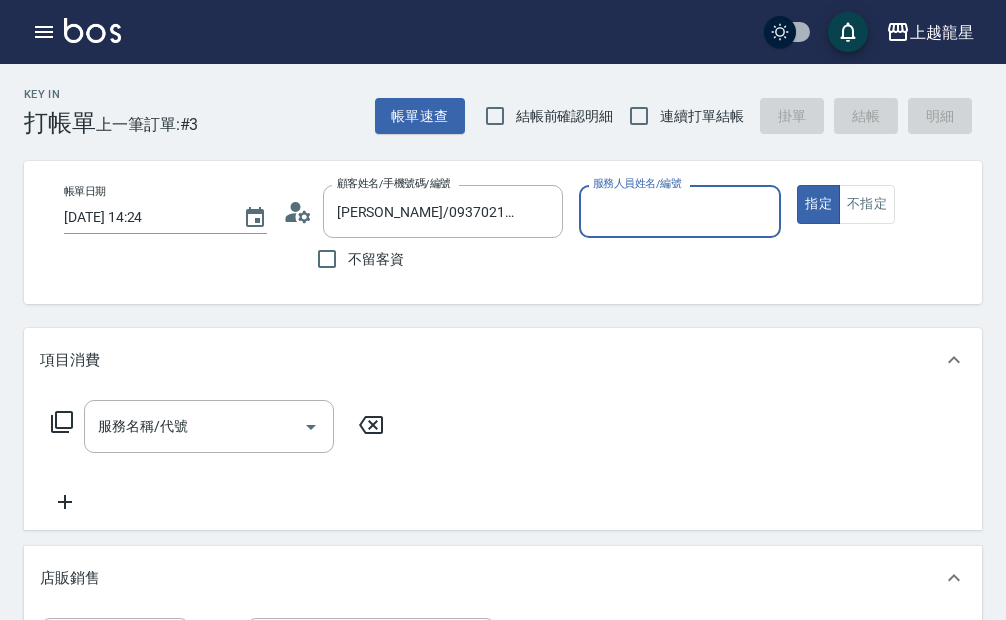 type on "Alisa-10" 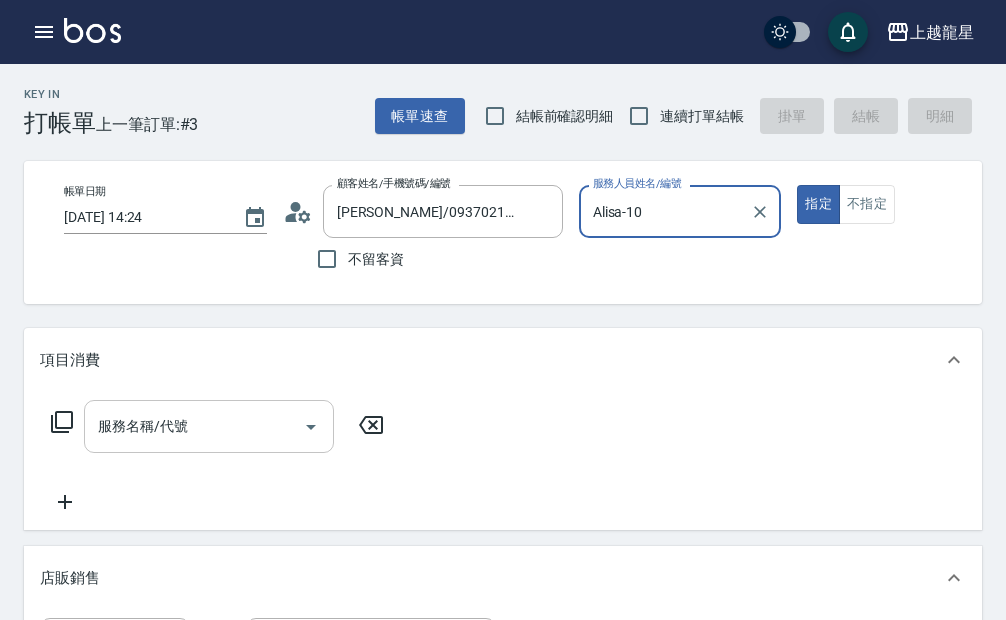 click on "服務名稱/代號" at bounding box center (209, 426) 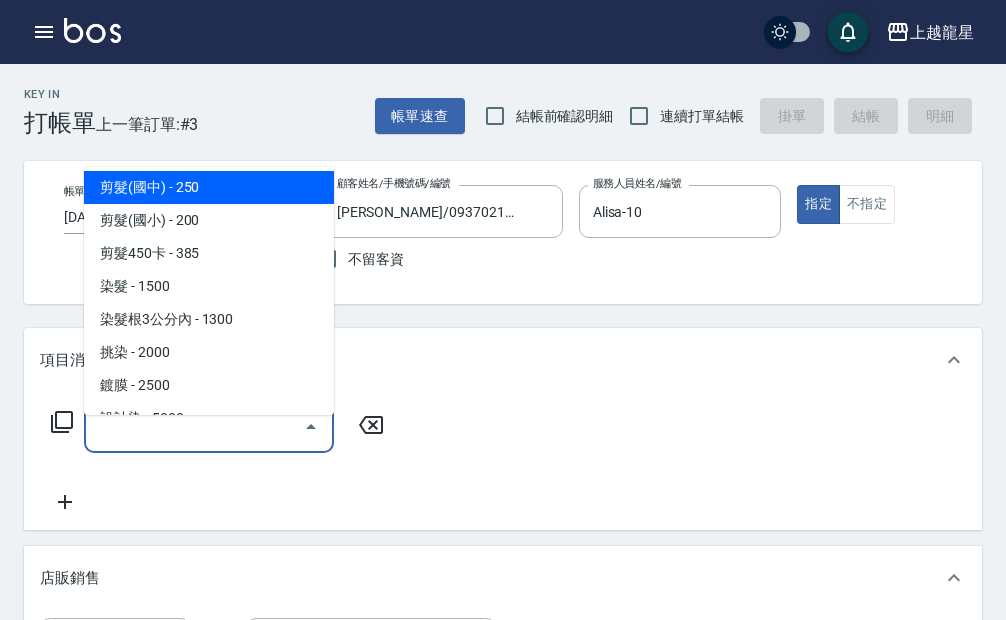 scroll, scrollTop: 500, scrollLeft: 0, axis: vertical 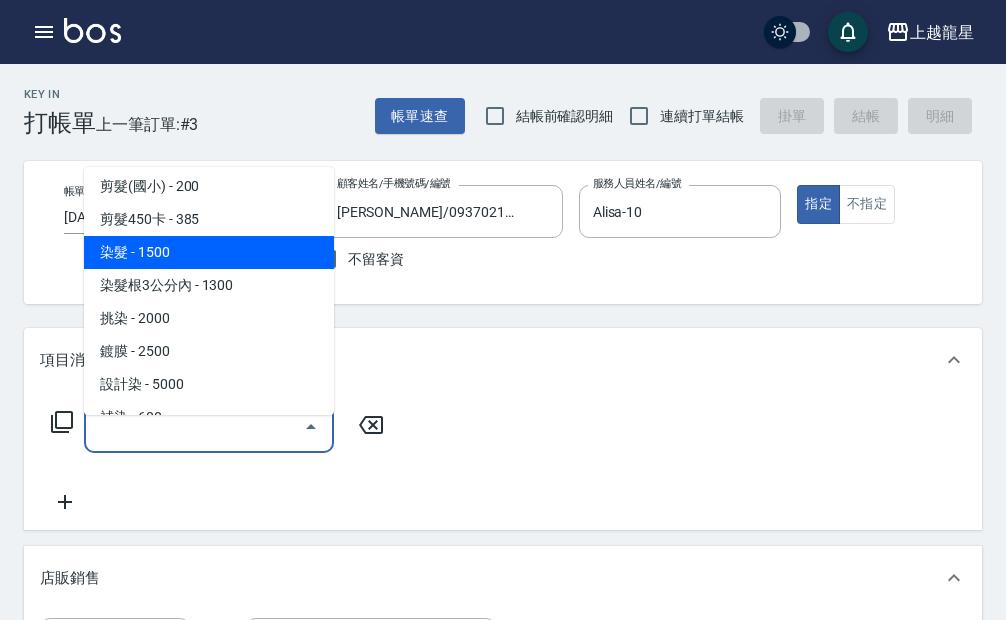 click on "染髮 - 1500" at bounding box center (209, 252) 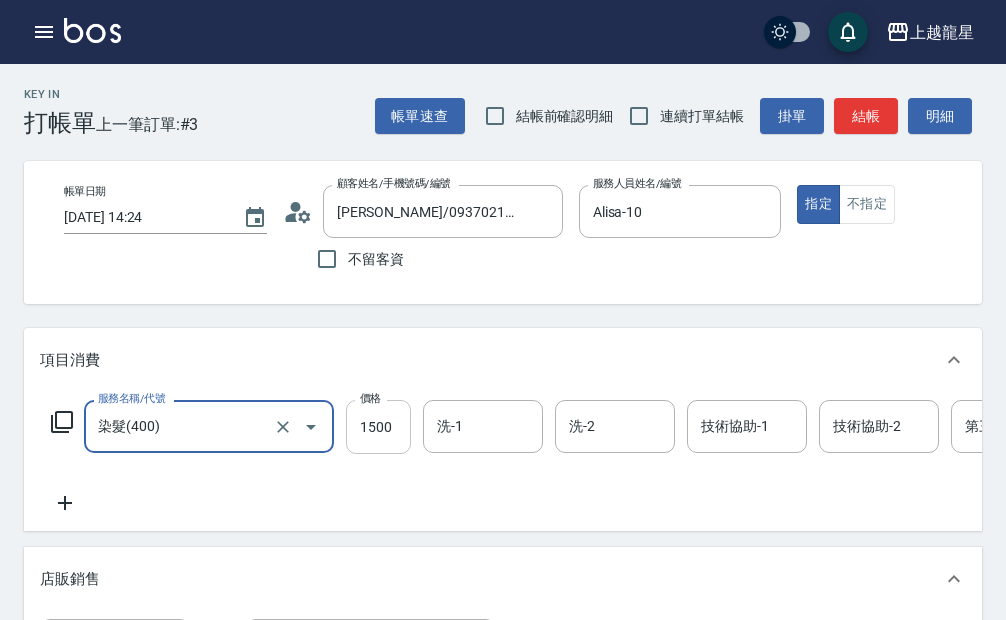 click on "1500" at bounding box center [378, 427] 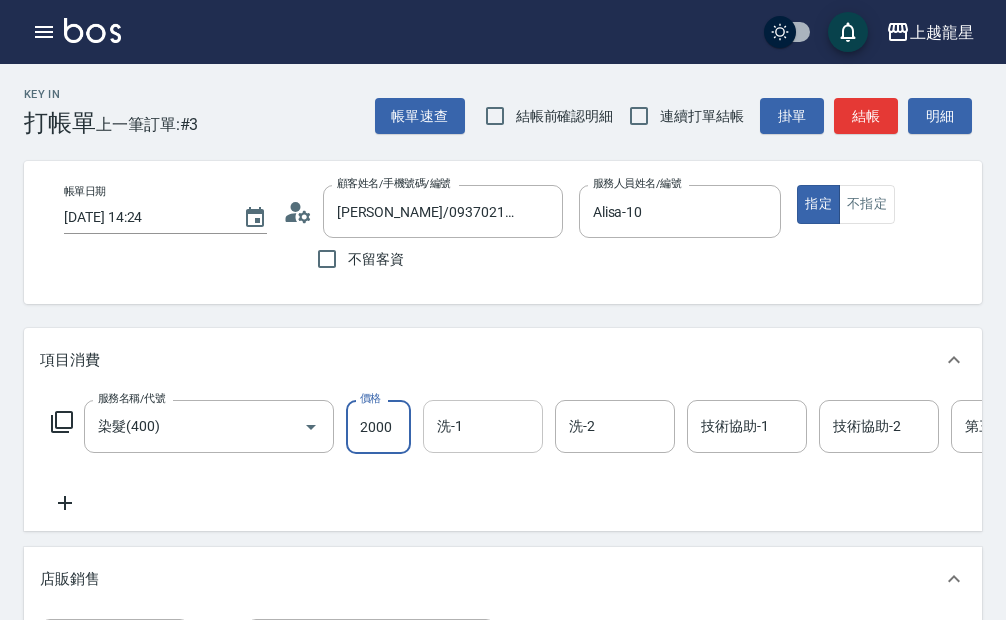 click on "洗-1" at bounding box center [483, 426] 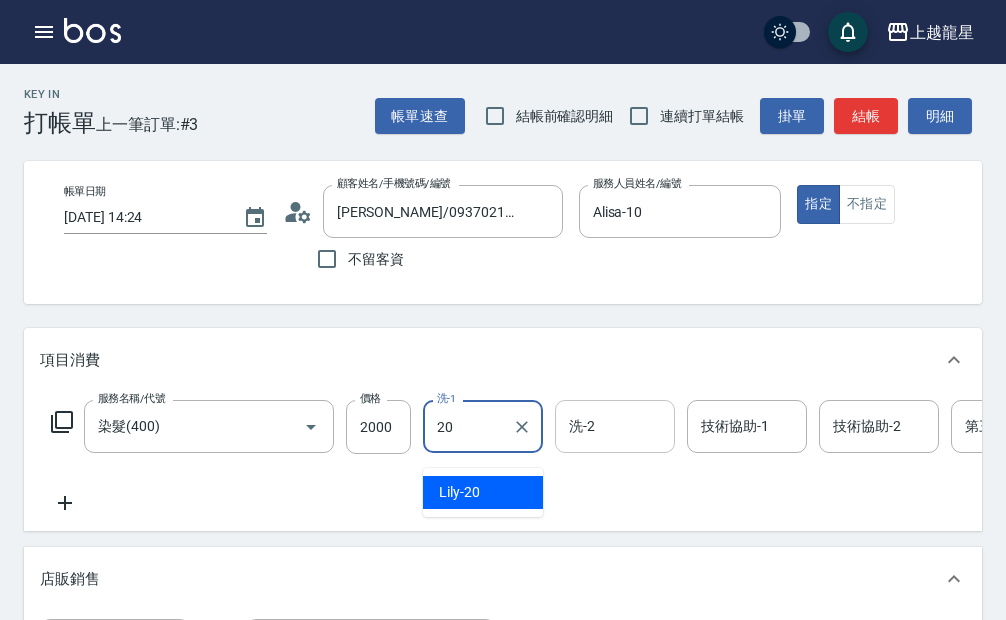 type on "Lily-20" 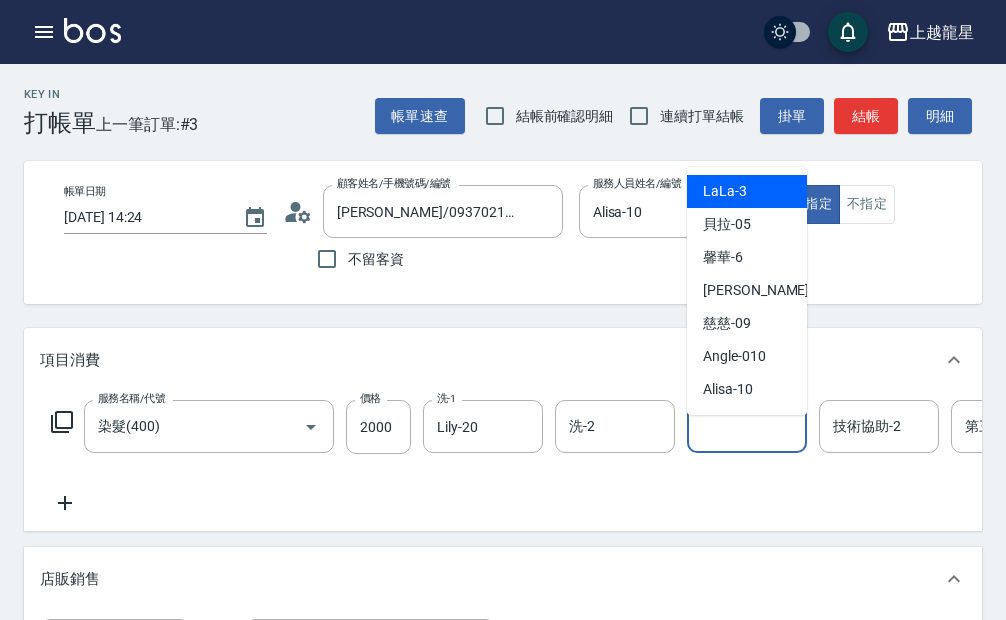 click on "技術協助-1 技術協助-1" at bounding box center (747, 426) 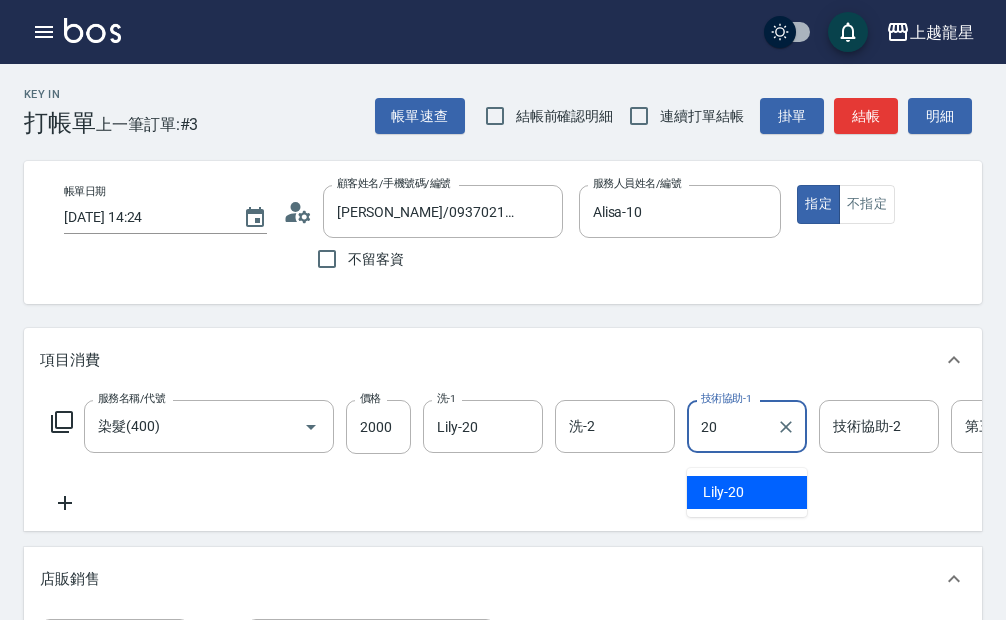 type on "Lily-20" 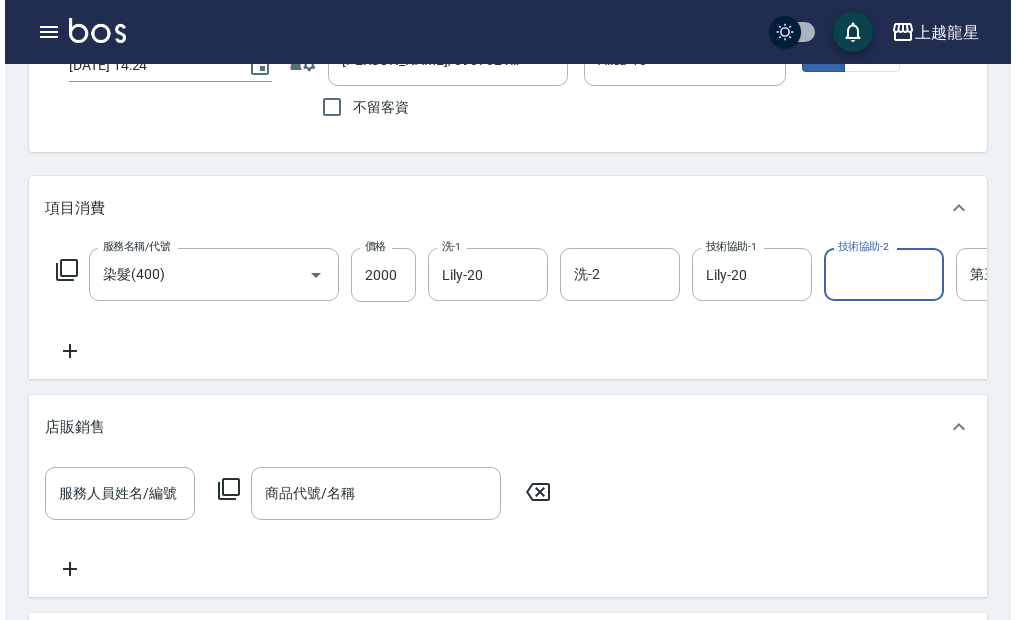 scroll, scrollTop: 200, scrollLeft: 0, axis: vertical 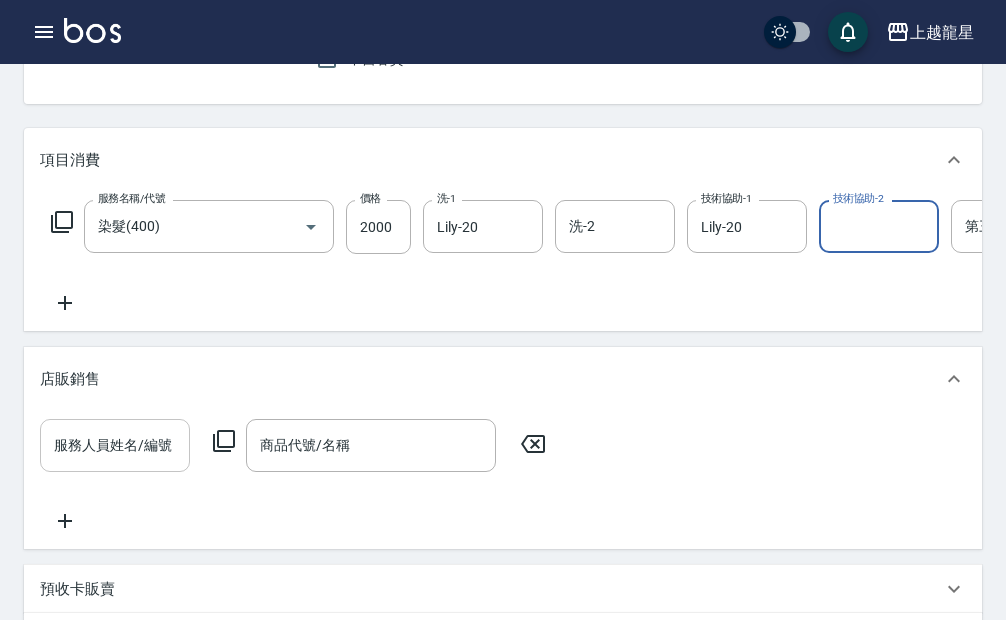 click on "服務人員姓名/編號" at bounding box center (115, 445) 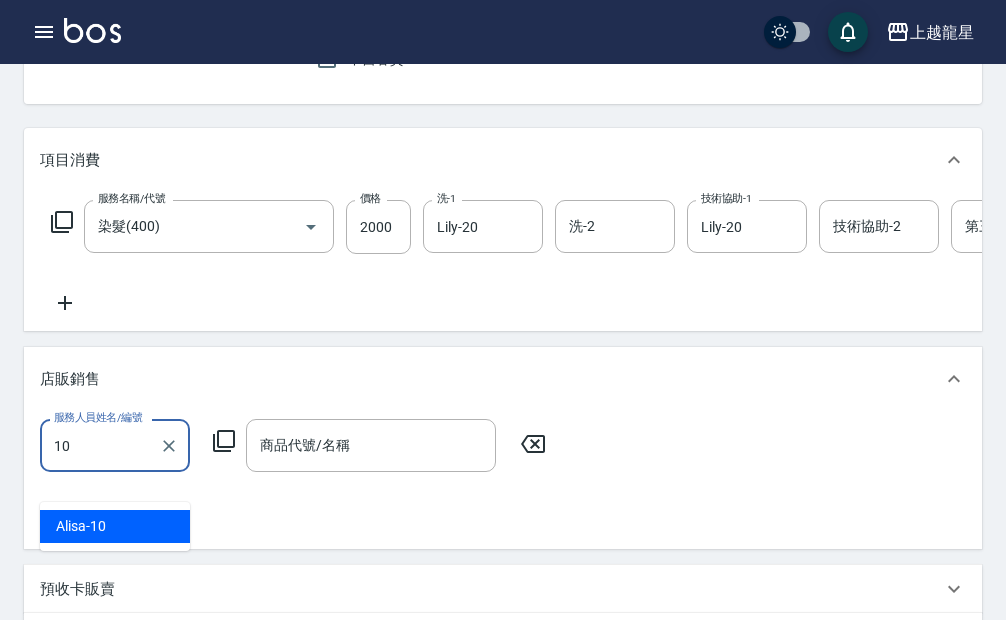type on "Alisa-10" 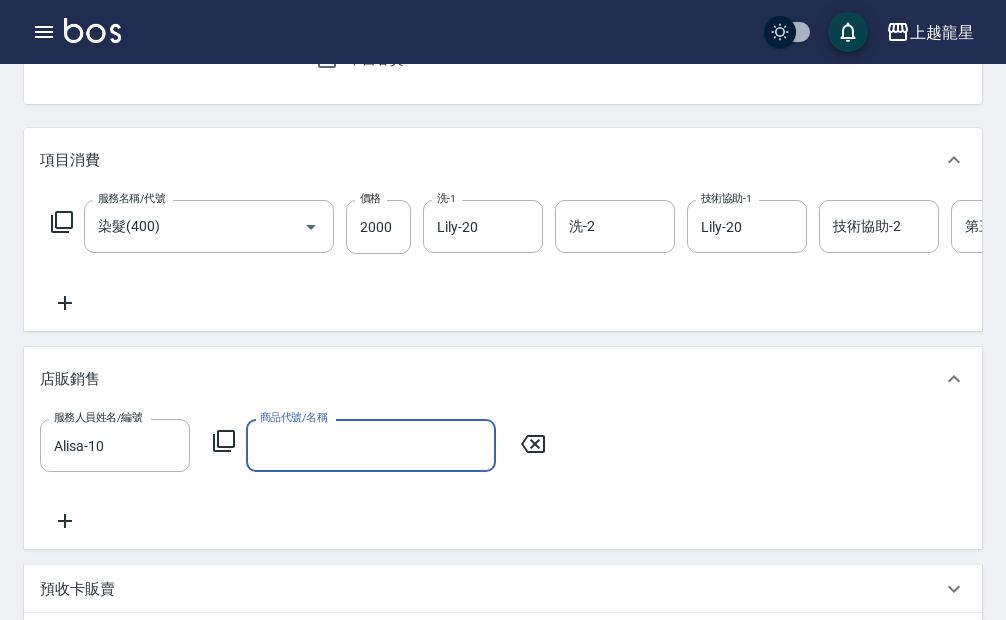 click 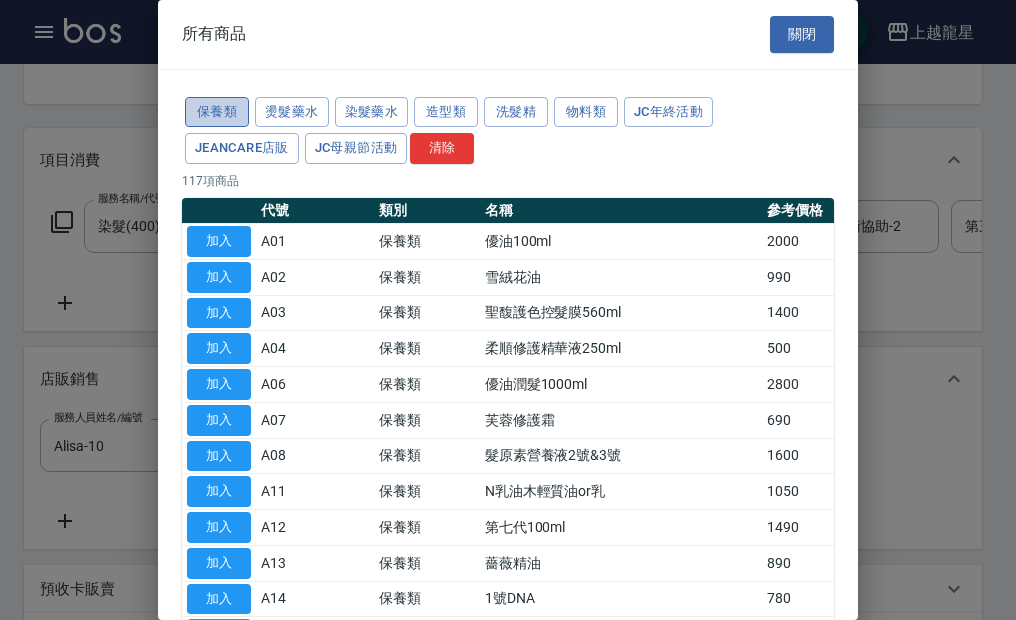 click on "保養類" at bounding box center (217, 112) 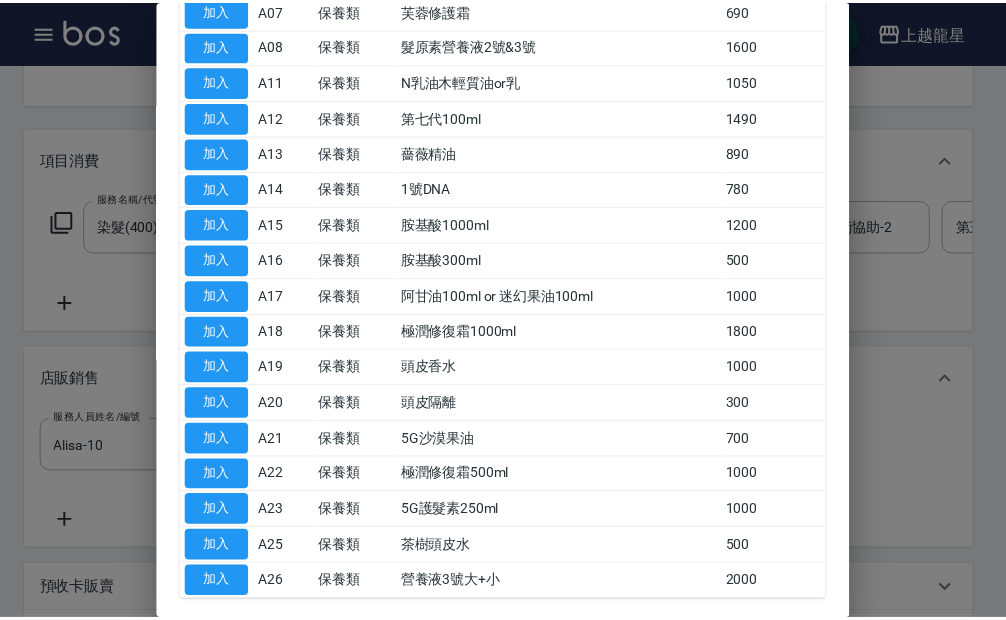 scroll, scrollTop: 501, scrollLeft: 0, axis: vertical 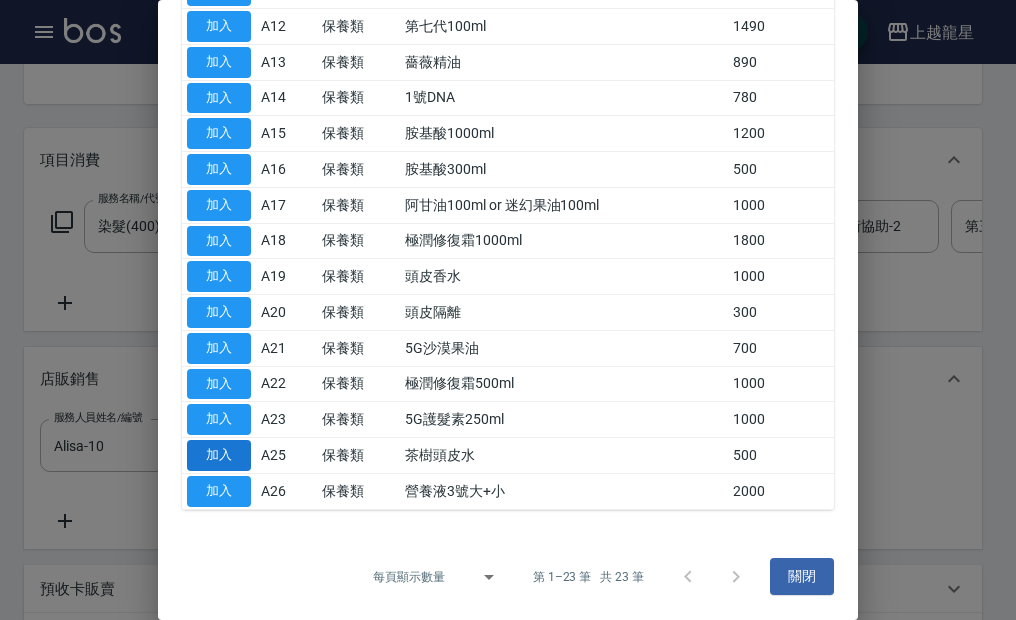 click on "加入" at bounding box center (219, 455) 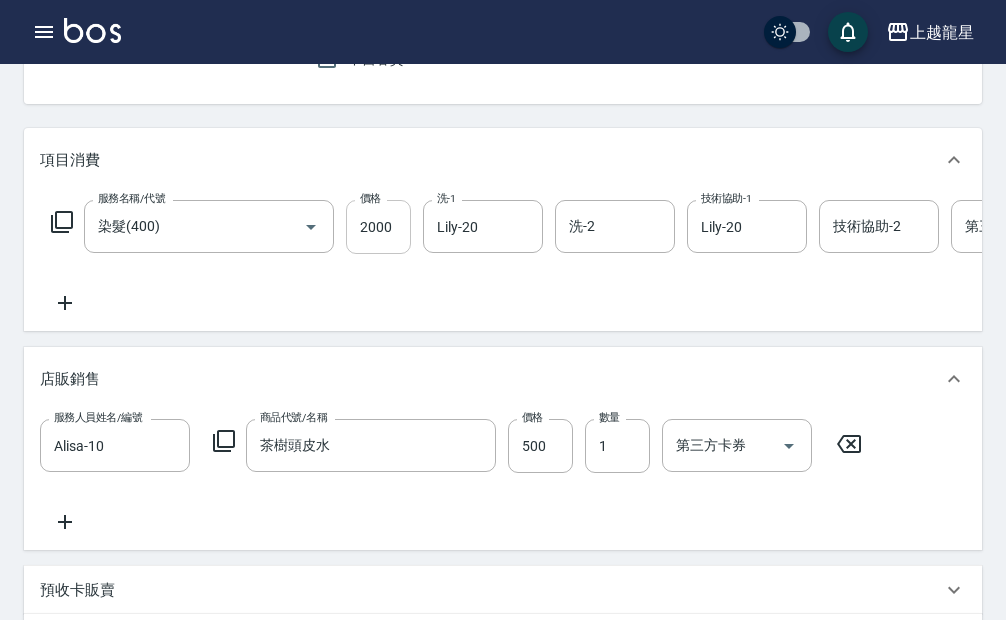 click on "2000" at bounding box center [378, 227] 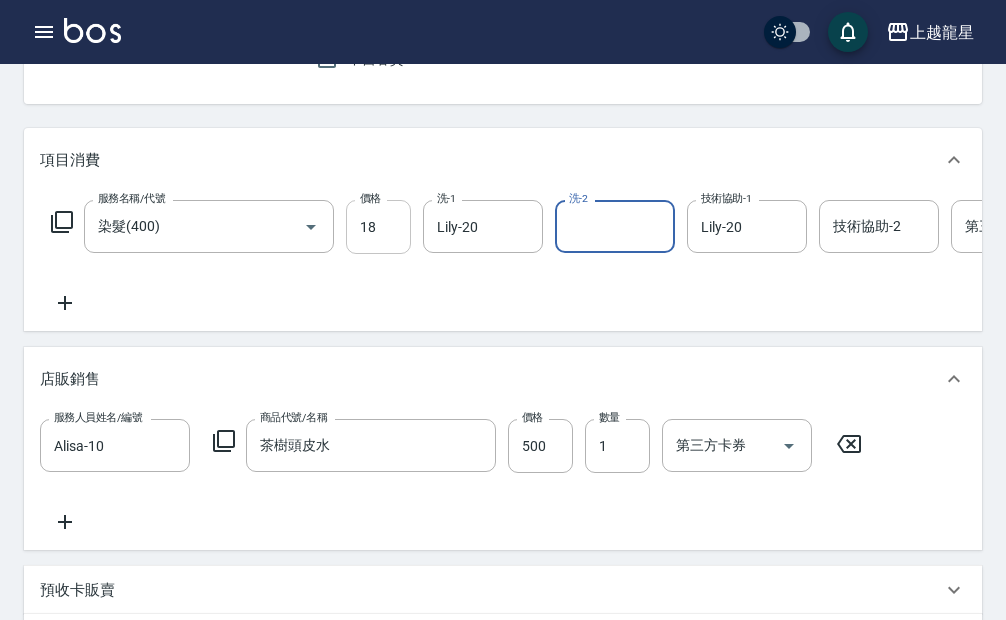 click on "18" at bounding box center [378, 227] 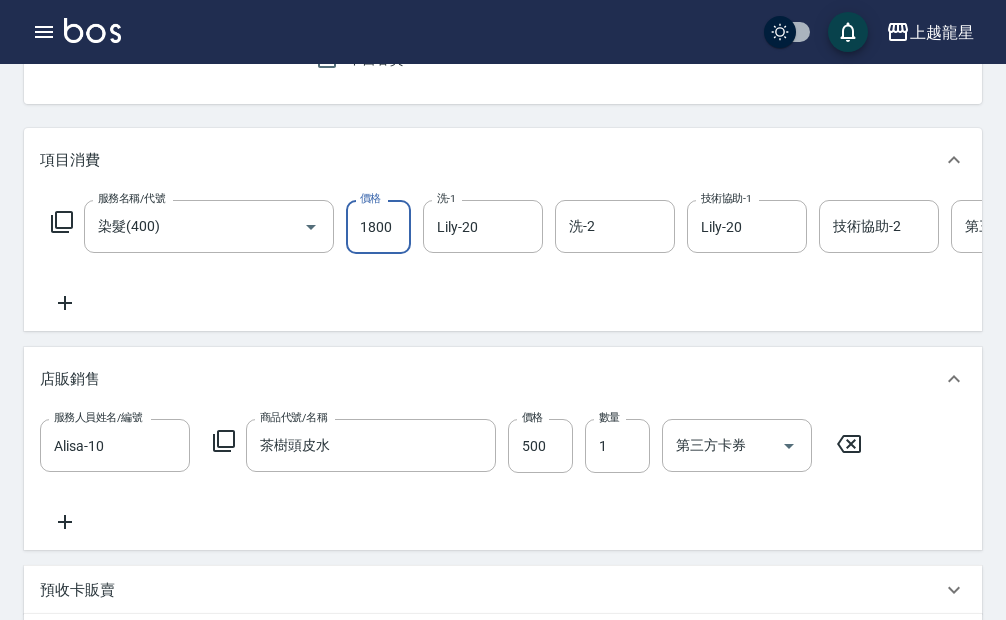 type on "1800" 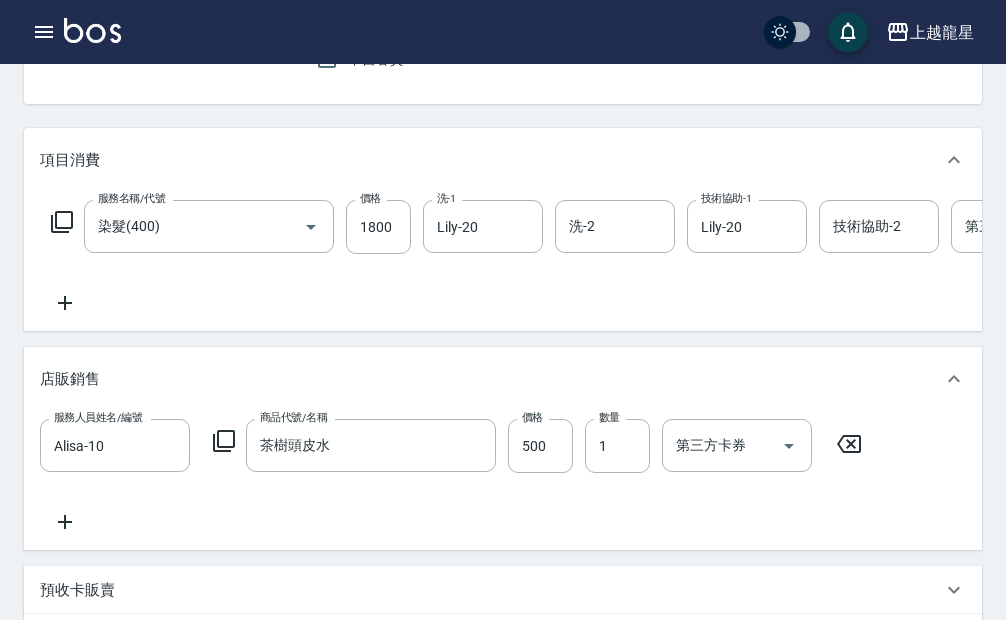 click 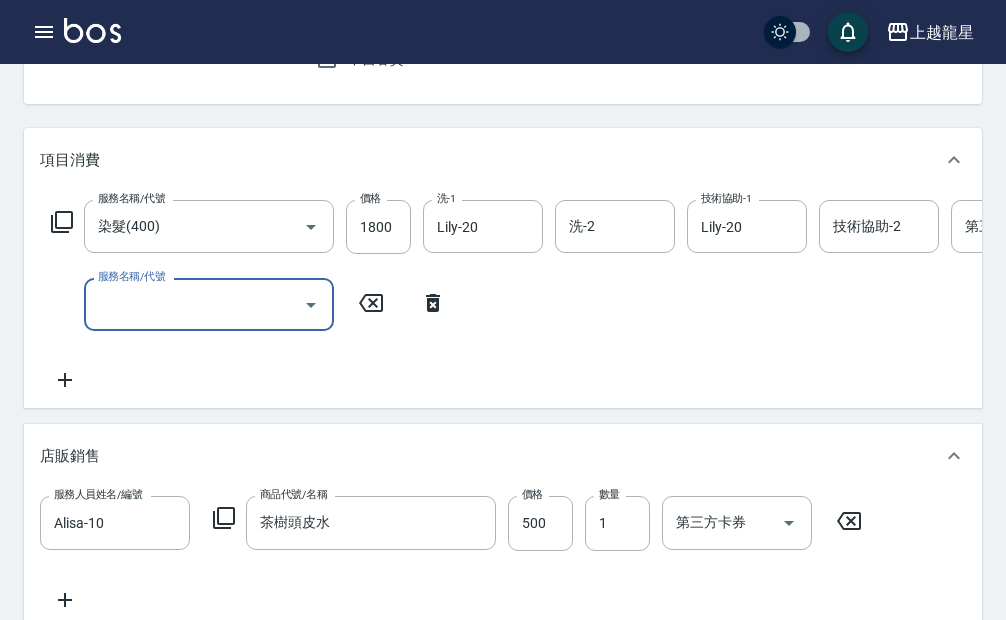 type on "9" 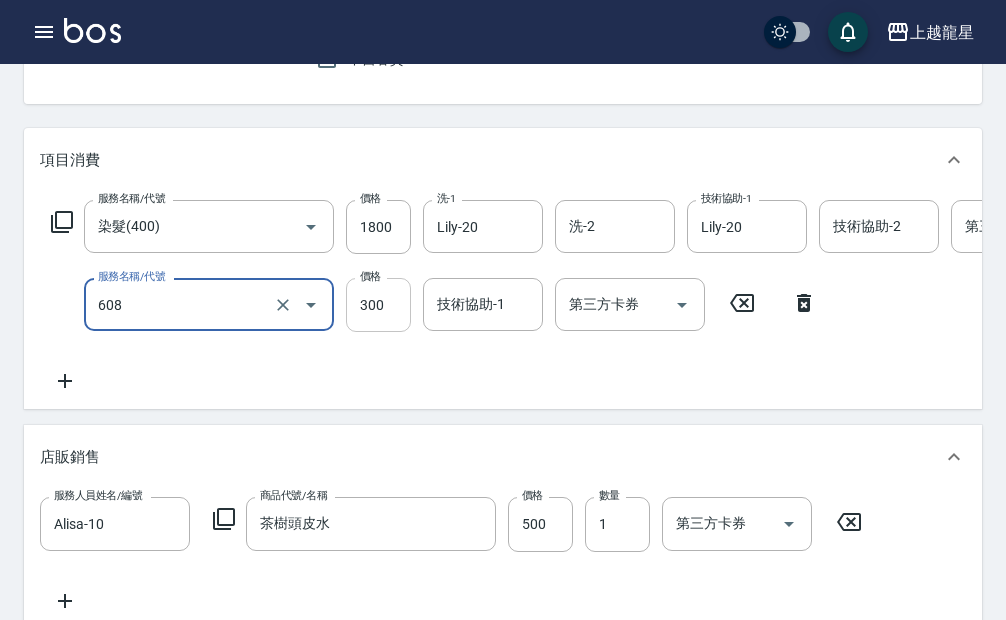 click on "300" at bounding box center (378, 305) 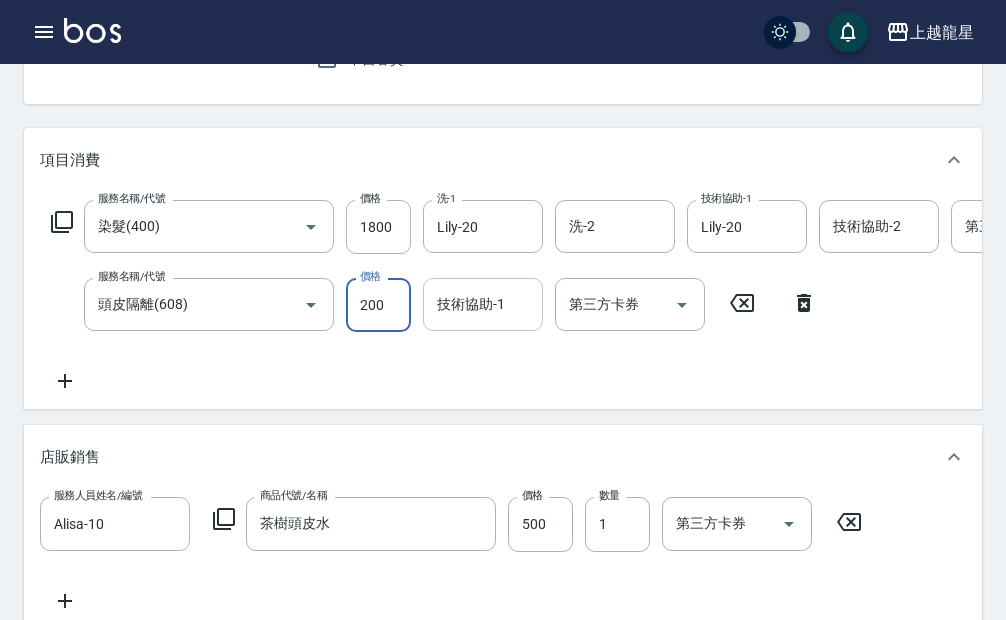 type on "200" 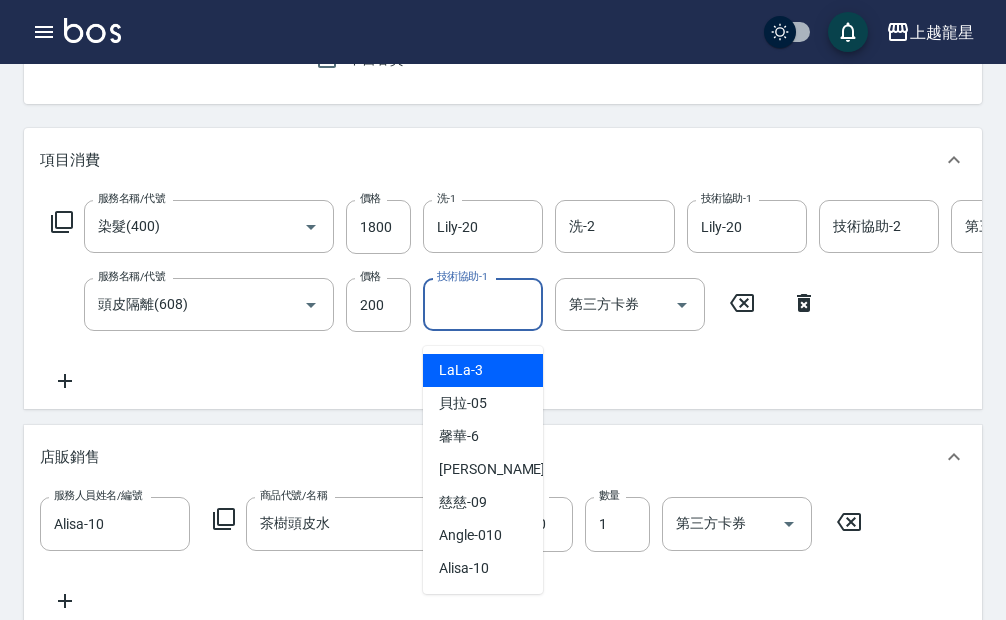 click on "技術協助-1" at bounding box center (483, 304) 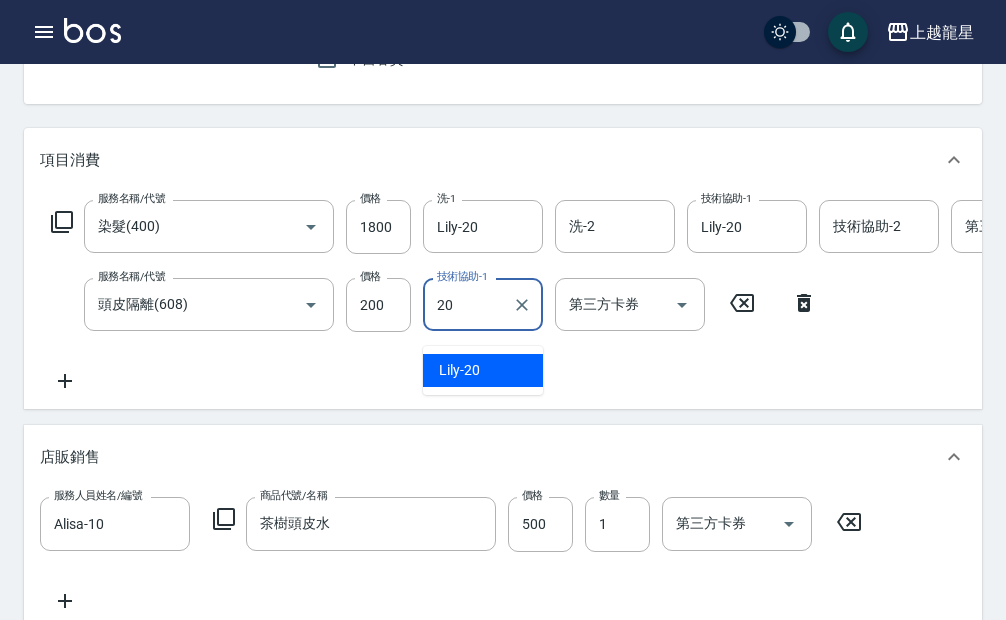 type on "Lily-20" 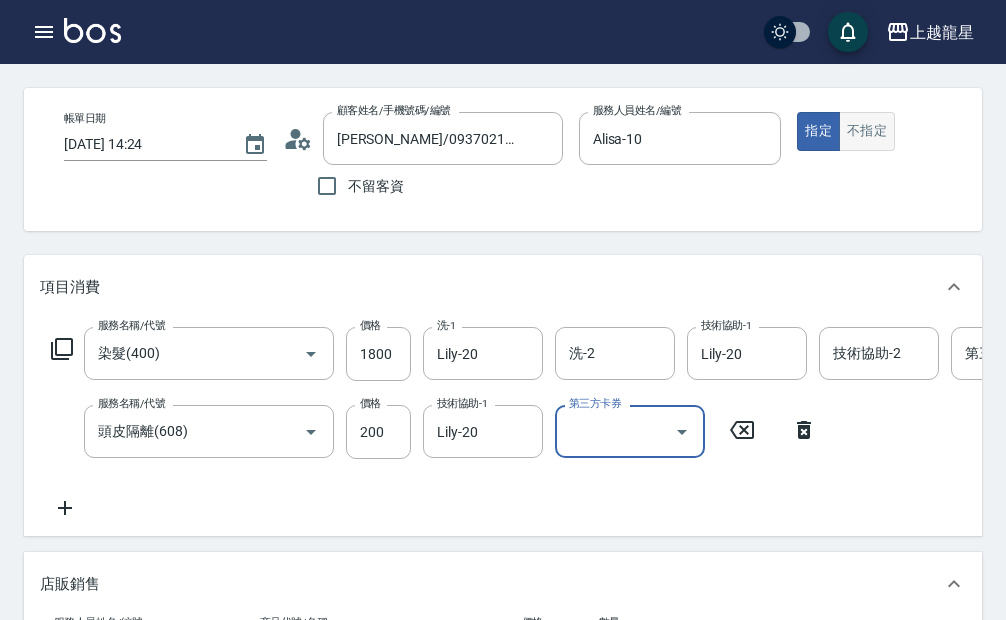 scroll, scrollTop: 0, scrollLeft: 0, axis: both 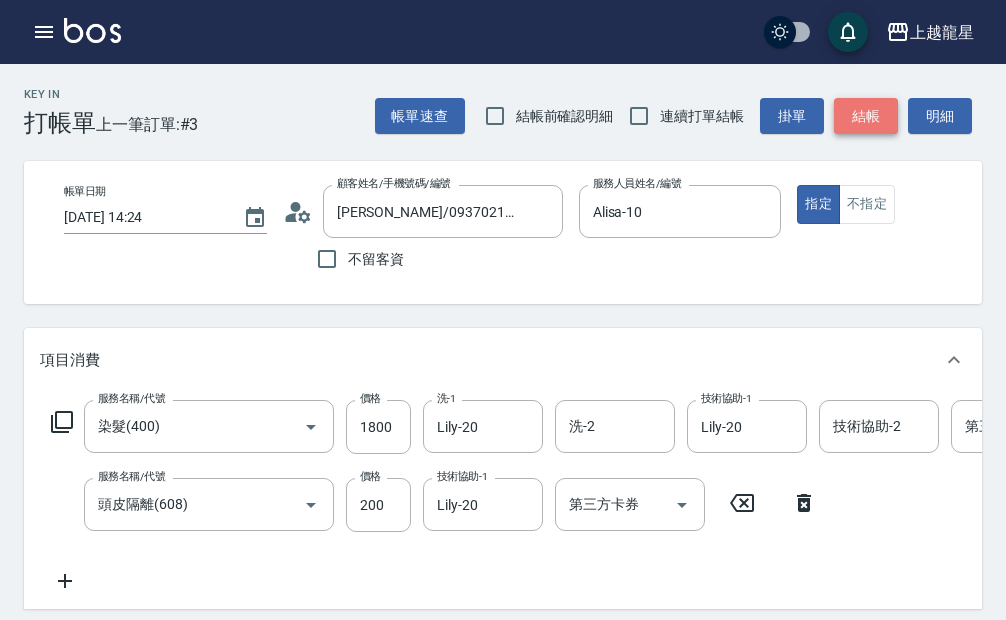 click on "結帳" at bounding box center (866, 116) 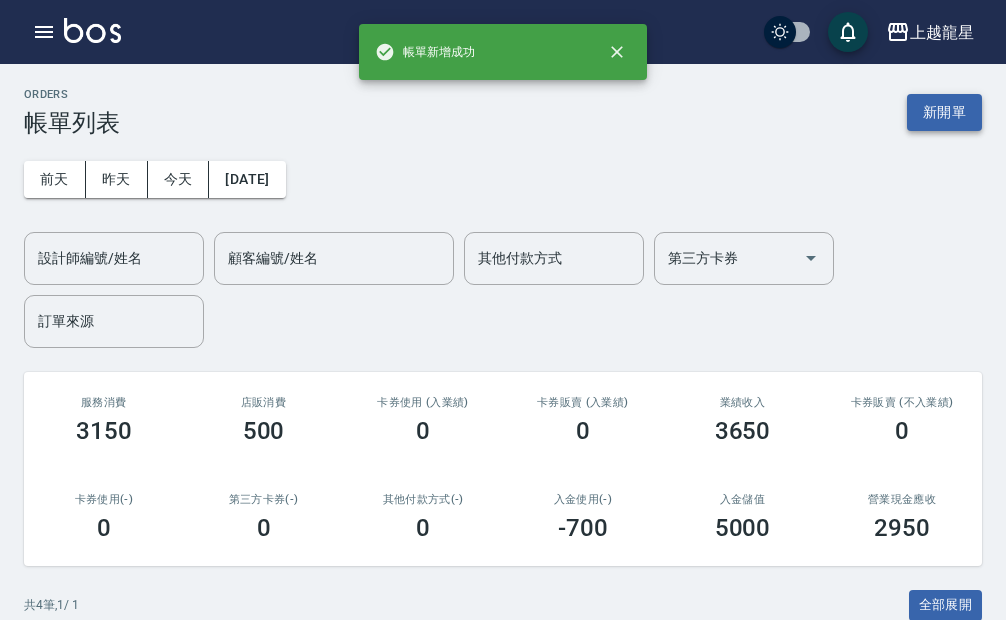 click on "新開單" at bounding box center (944, 112) 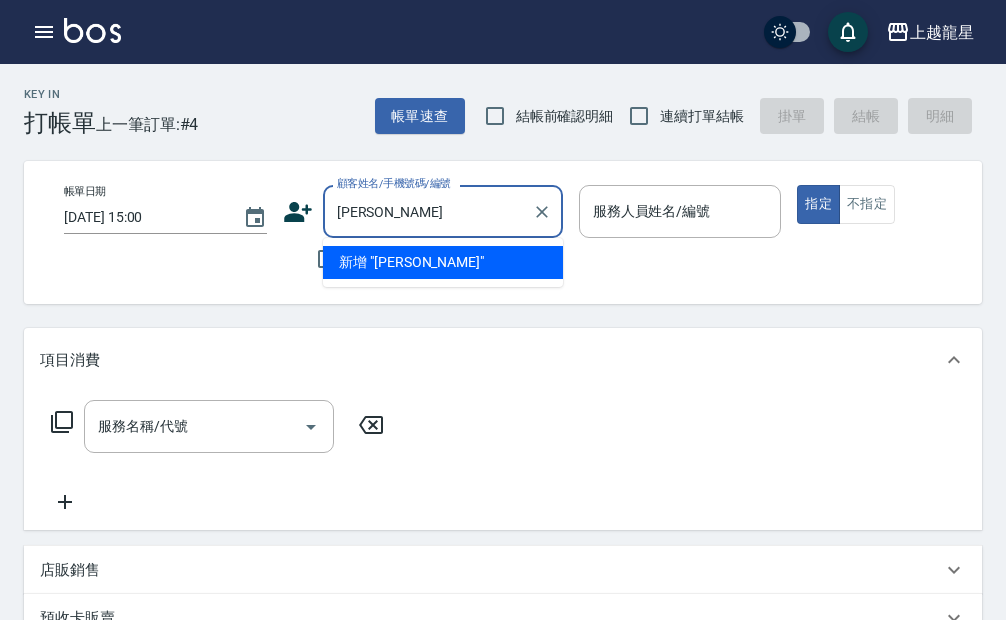 type on "[PERSON_NAME]" 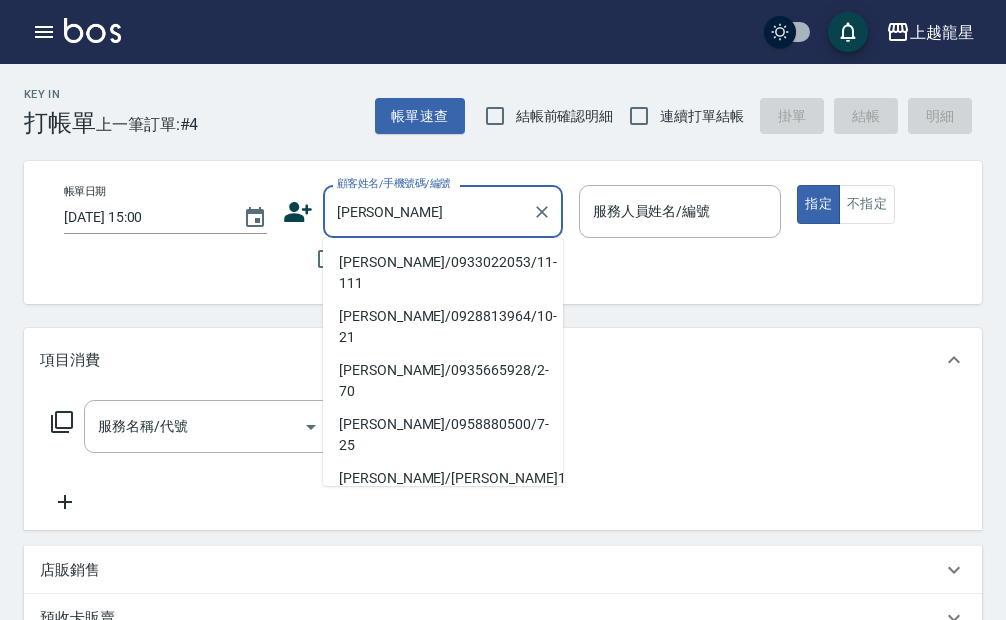 scroll, scrollTop: 100, scrollLeft: 0, axis: vertical 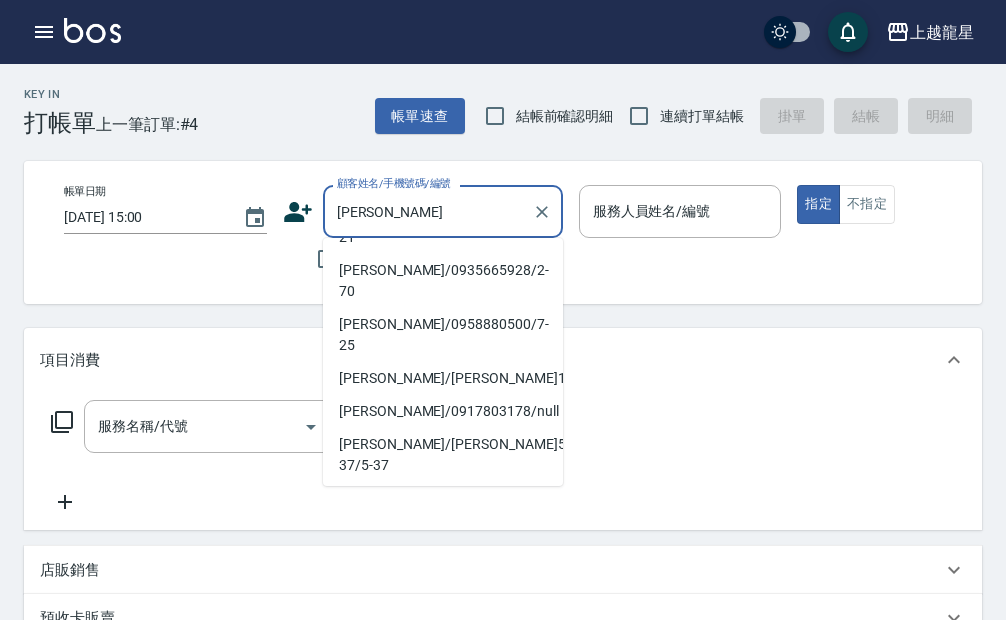 click at bounding box center (541, 211) 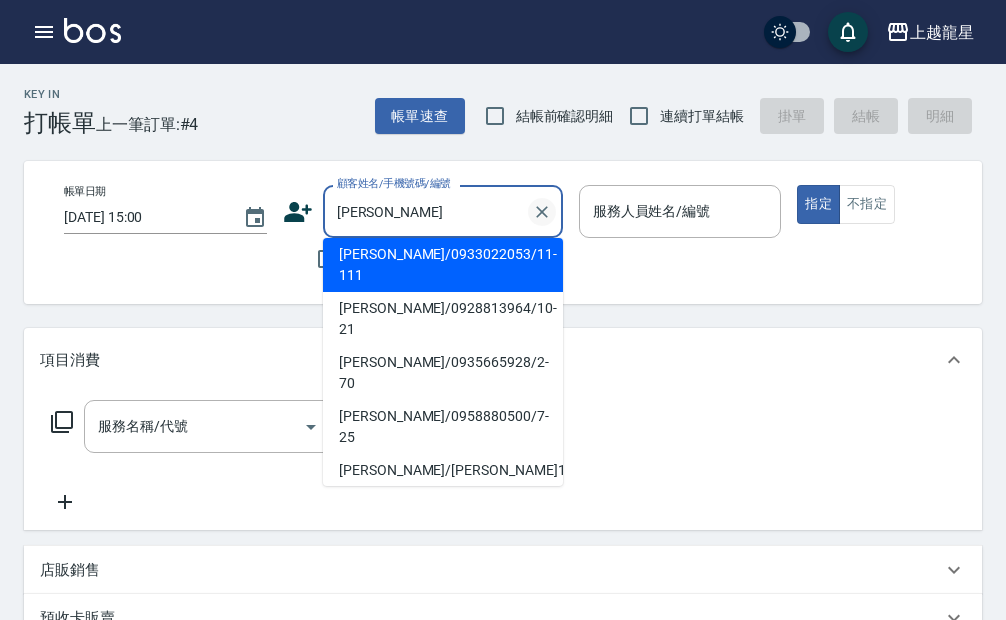 click 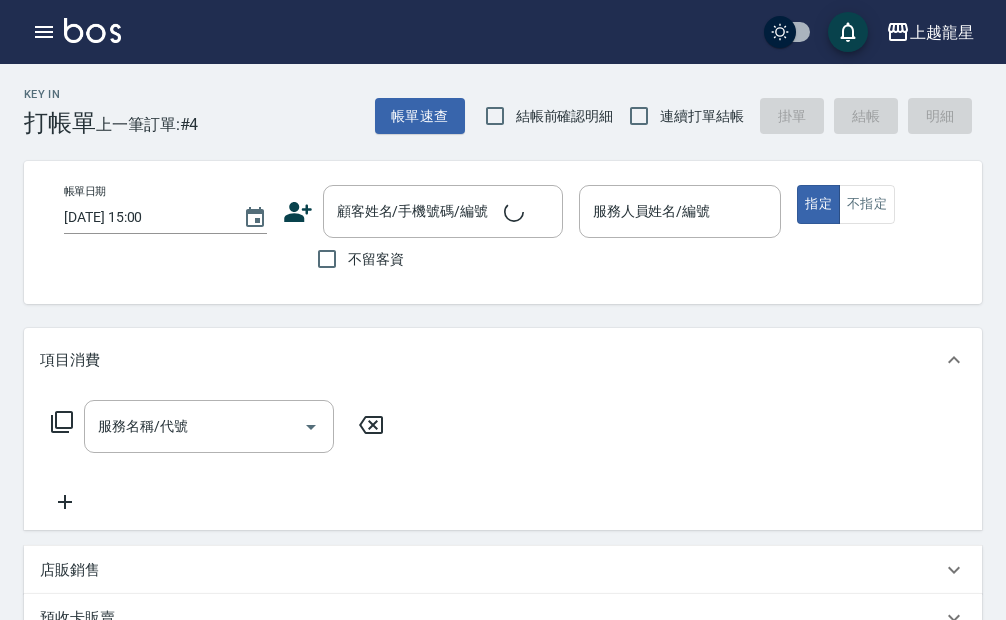 click at bounding box center (92, 30) 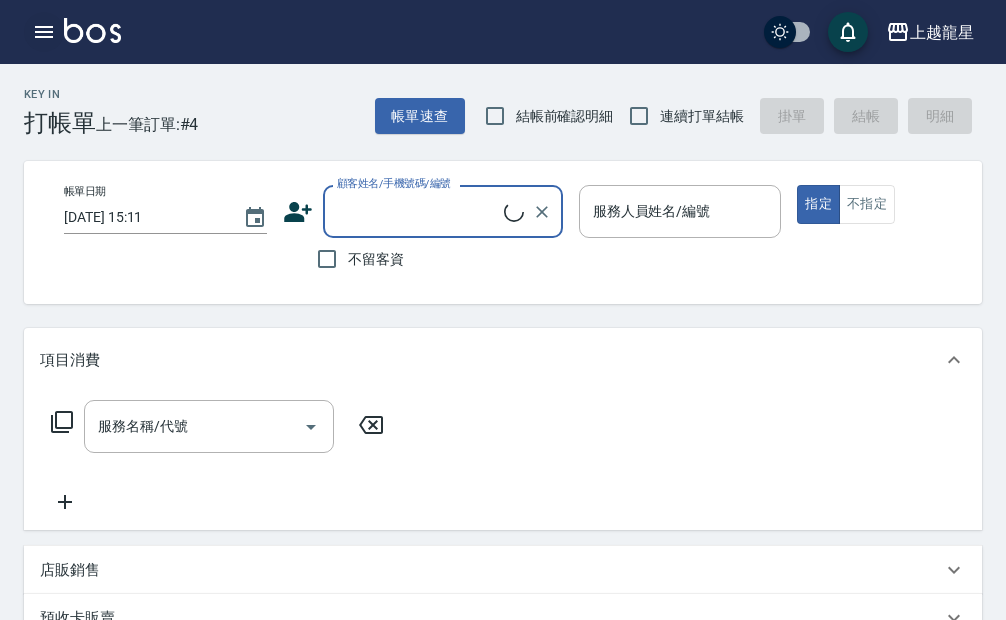 click 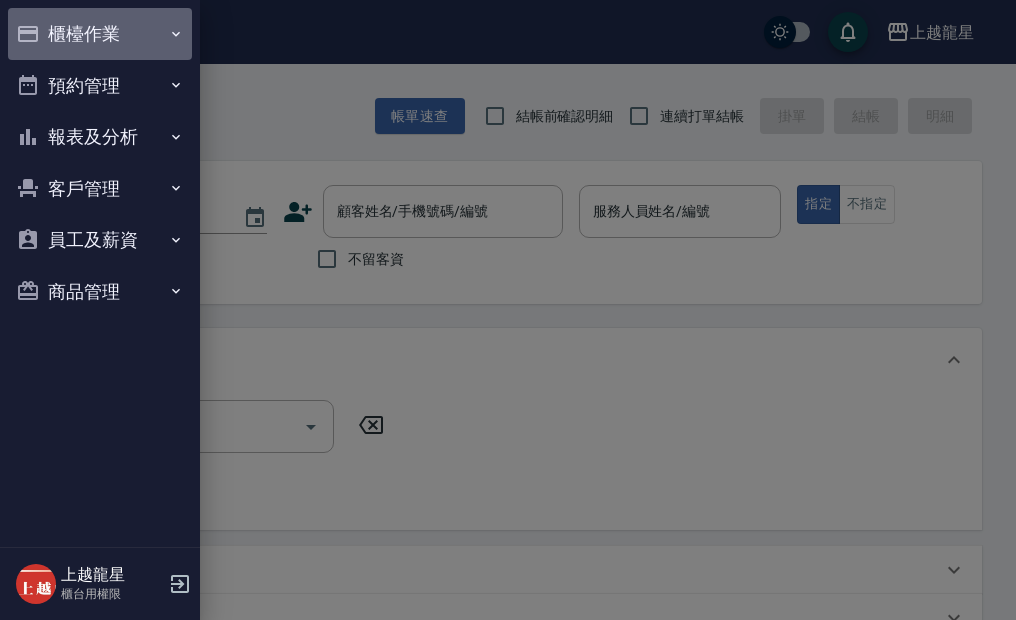 click on "櫃檯作業" at bounding box center (100, 34) 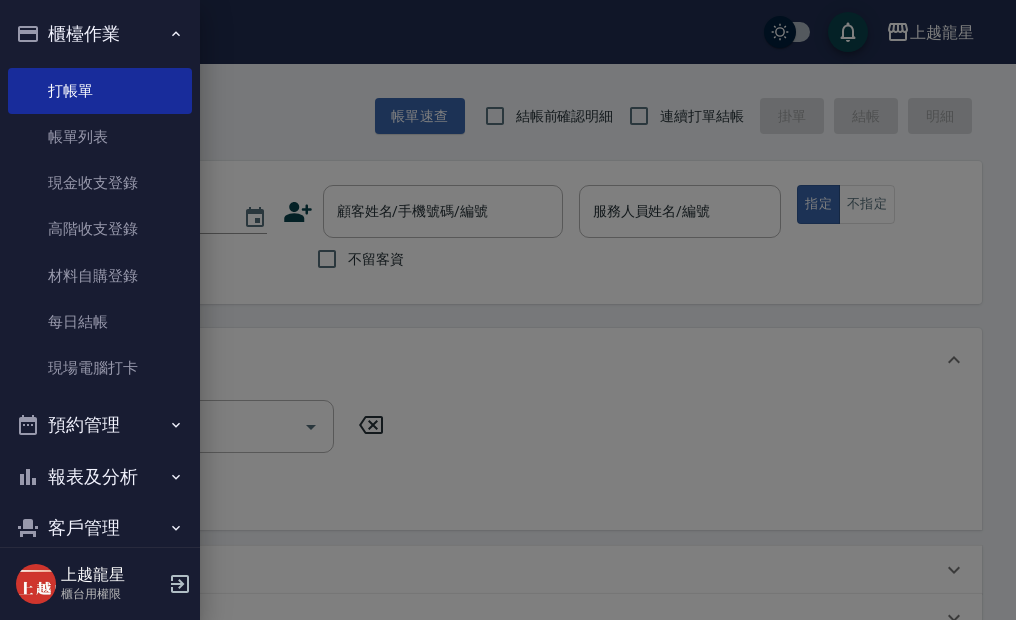 click on "預約管理" at bounding box center (100, 425) 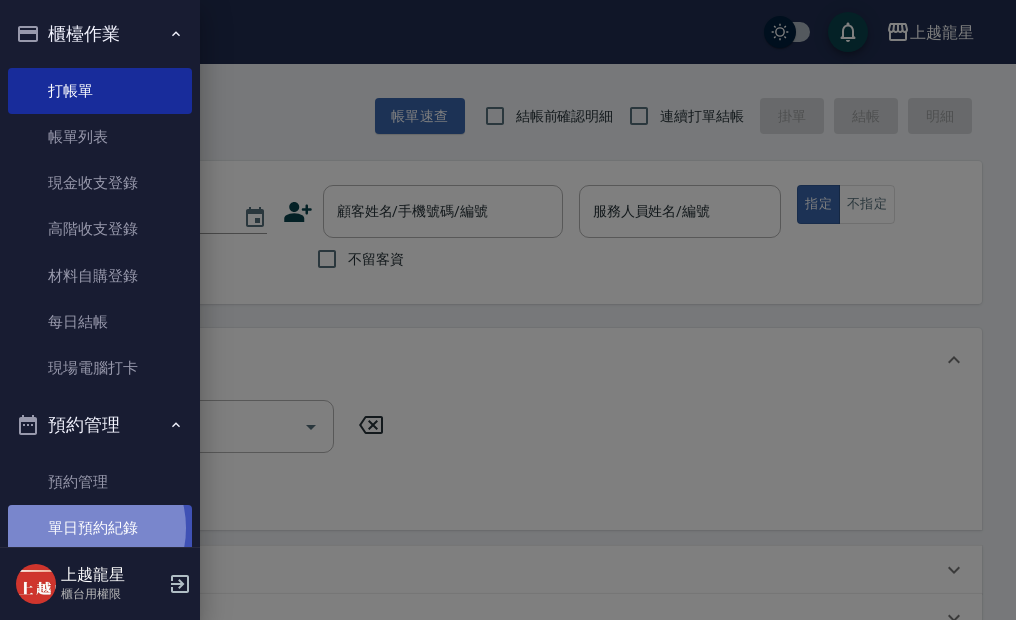 click on "單日預約紀錄" at bounding box center [100, 528] 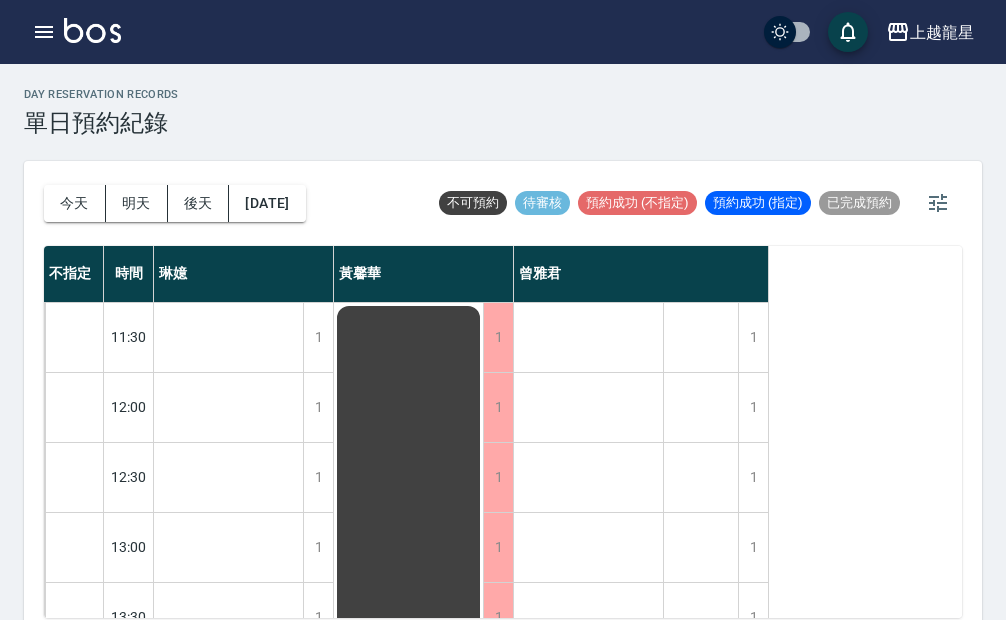 scroll, scrollTop: 300, scrollLeft: 0, axis: vertical 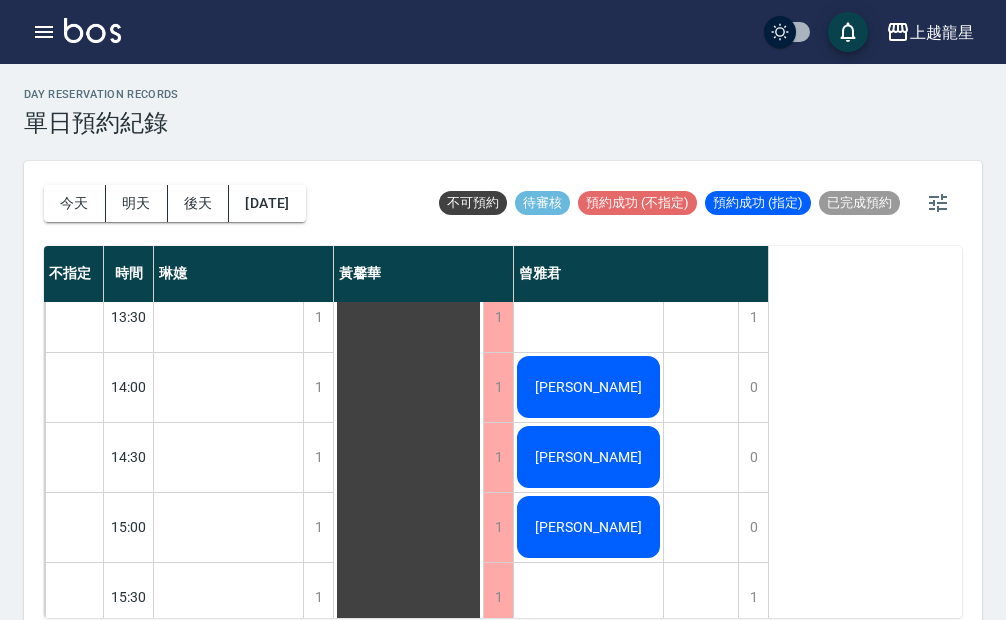 click on "[PERSON_NAME]" at bounding box center (229, 1227) 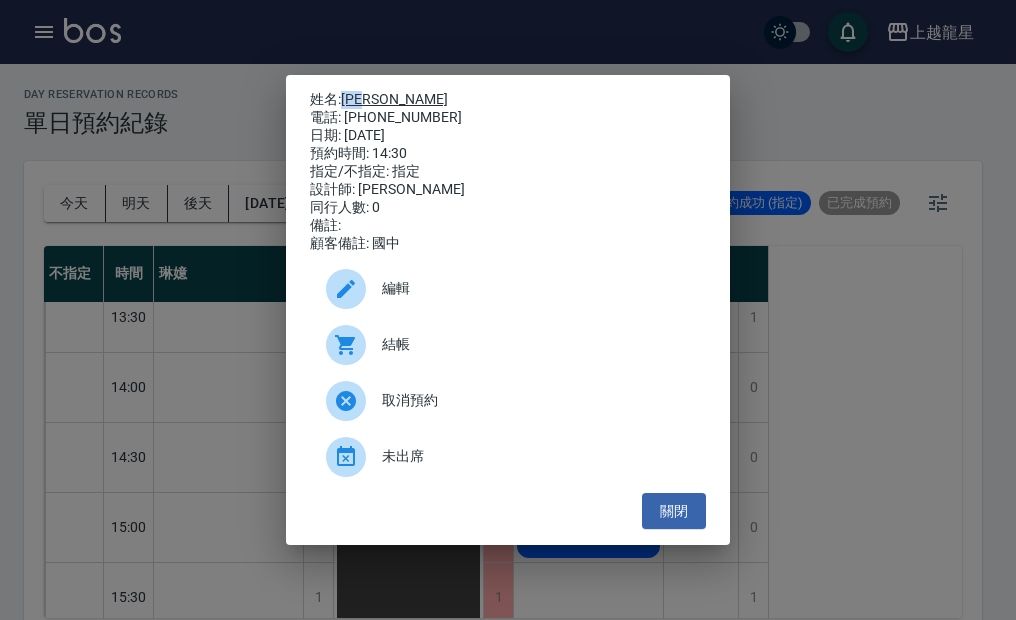 drag, startPoint x: 343, startPoint y: 90, endPoint x: 380, endPoint y: 98, distance: 37.85499 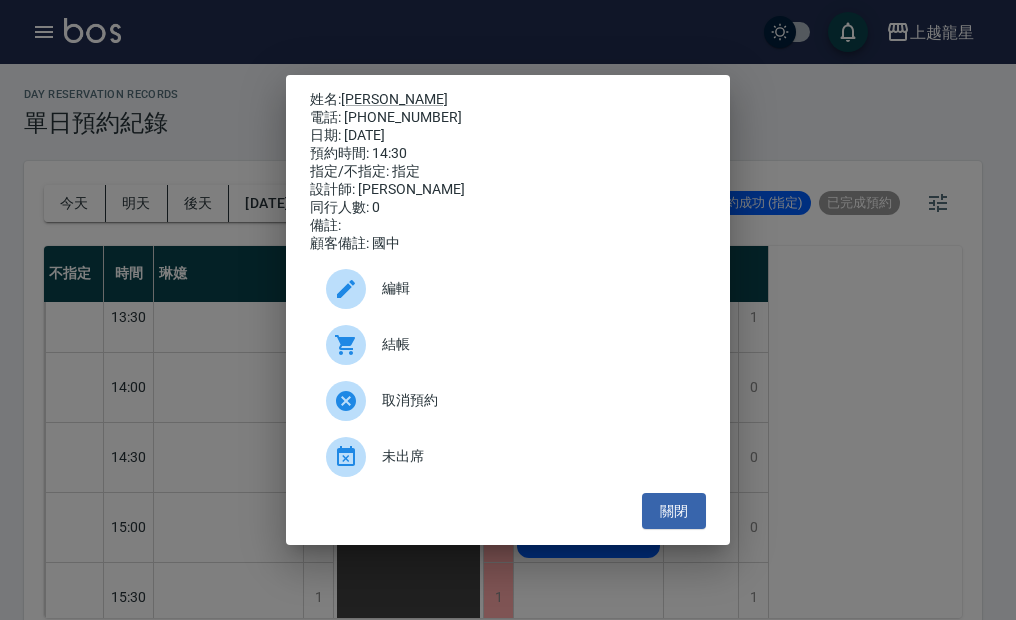 click on "姓名:  [PERSON_NAME] 電話: [PHONE_NUMBER] 日期: [DATE] 預約時間: 14:30 指定/不指定: 指定 設計師: [PERSON_NAME] 同行人數: 0 備註:  顧客備註: 國中  編輯 結帳 取消預約 未出席 關閉" at bounding box center (508, 310) 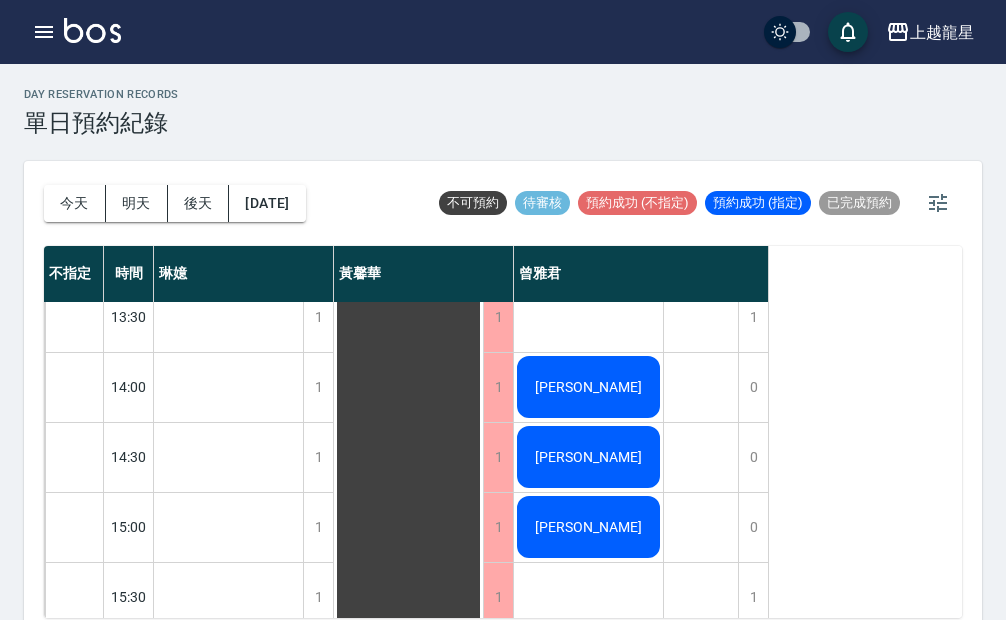 click at bounding box center (92, 30) 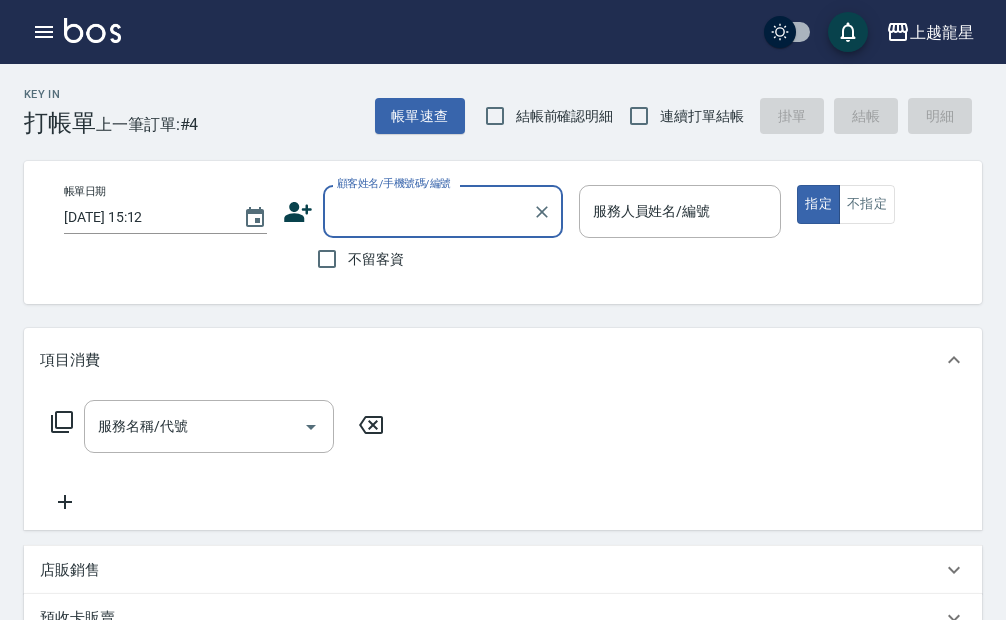 drag, startPoint x: 441, startPoint y: 186, endPoint x: 437, endPoint y: 200, distance: 14.56022 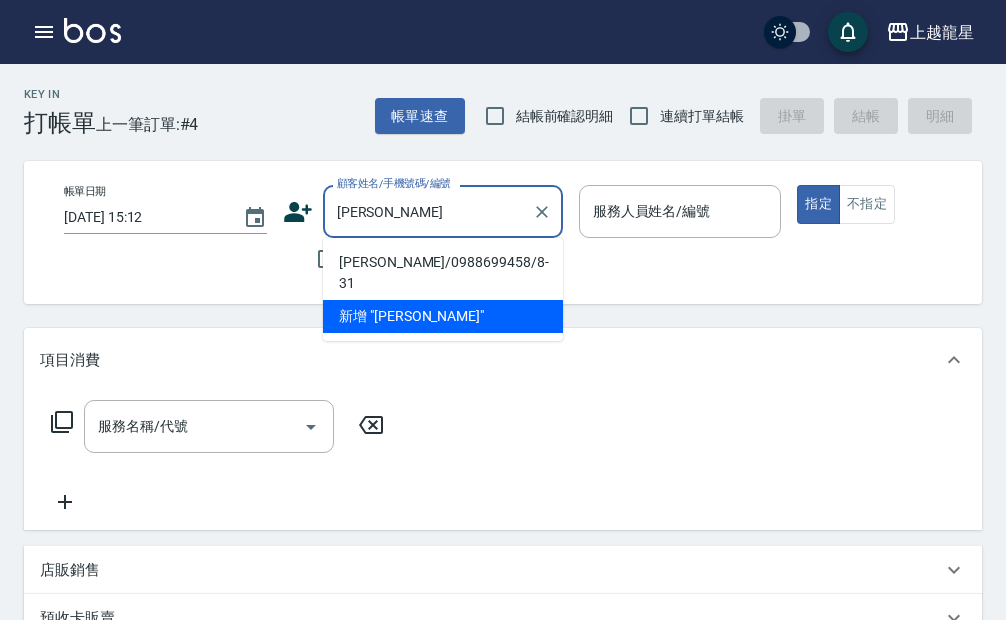 click on "[PERSON_NAME]/0988699458/8-31" at bounding box center (443, 273) 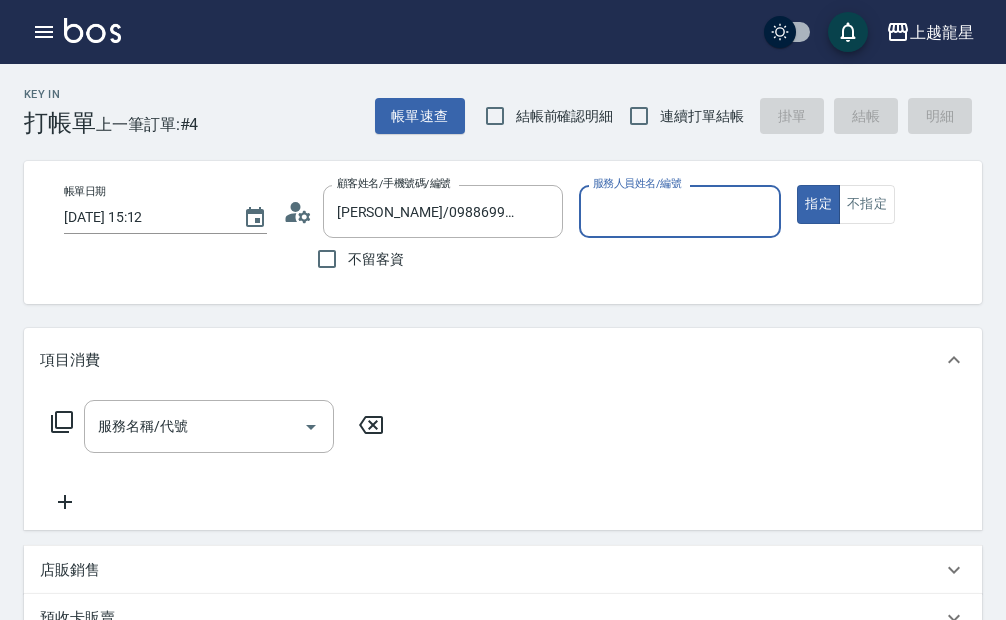 type on "雅君-7" 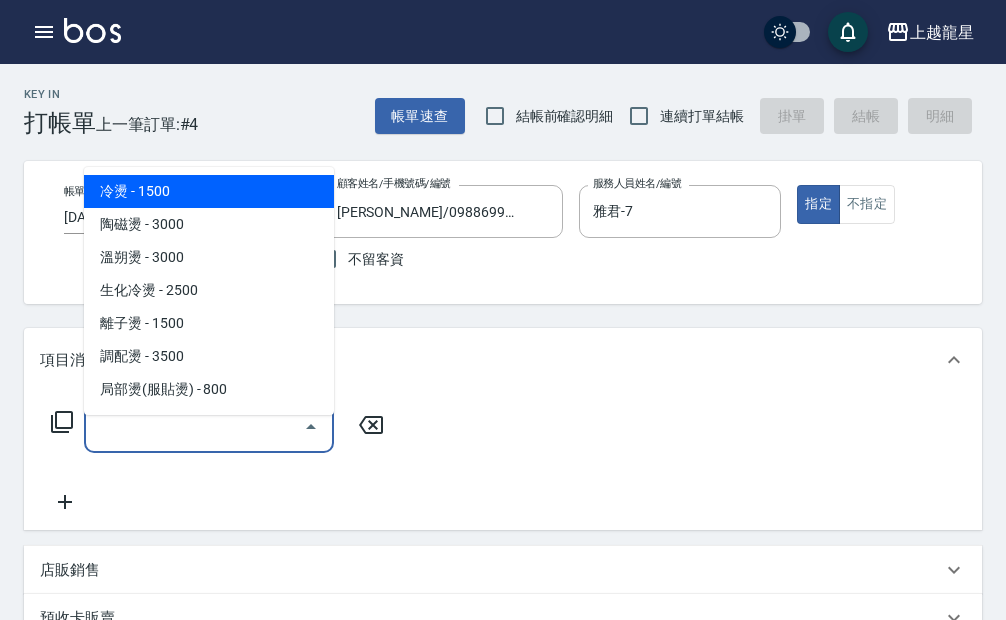 drag, startPoint x: 240, startPoint y: 430, endPoint x: 227, endPoint y: 452, distance: 25.553865 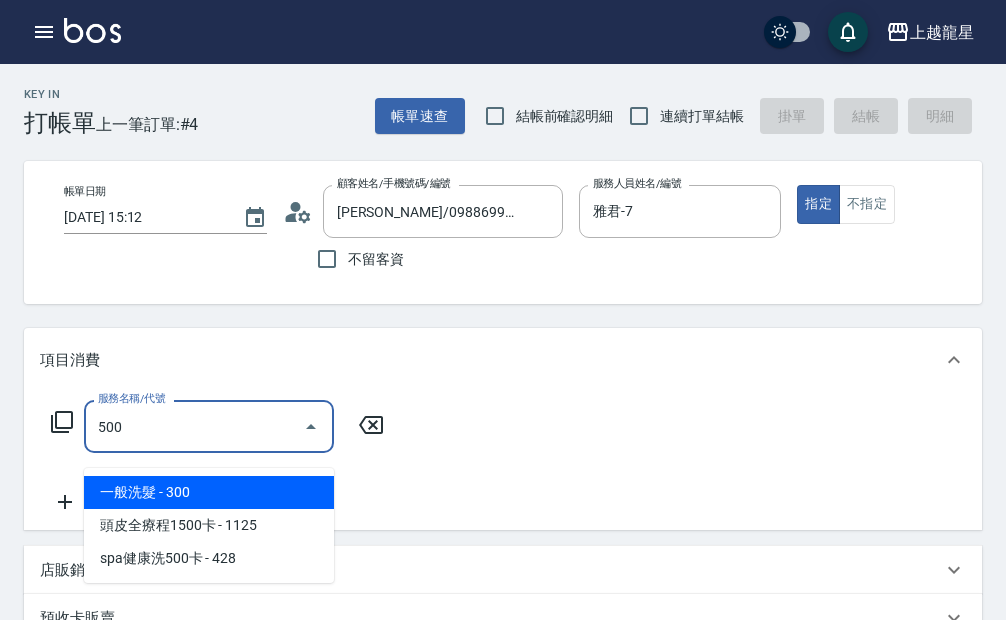 type on "一般洗髮(500)" 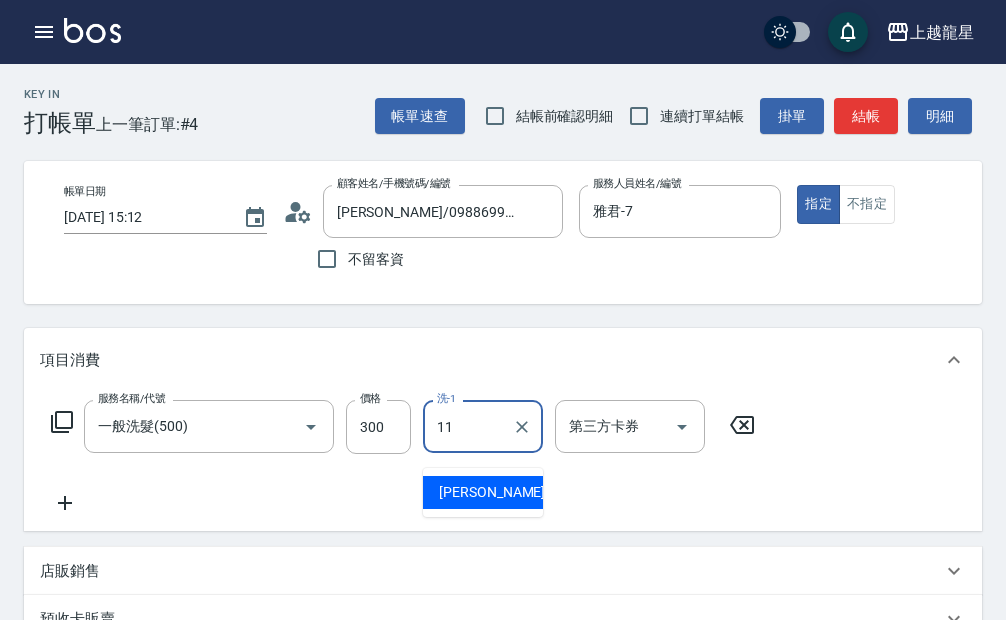 type on "[PERSON_NAME]-11" 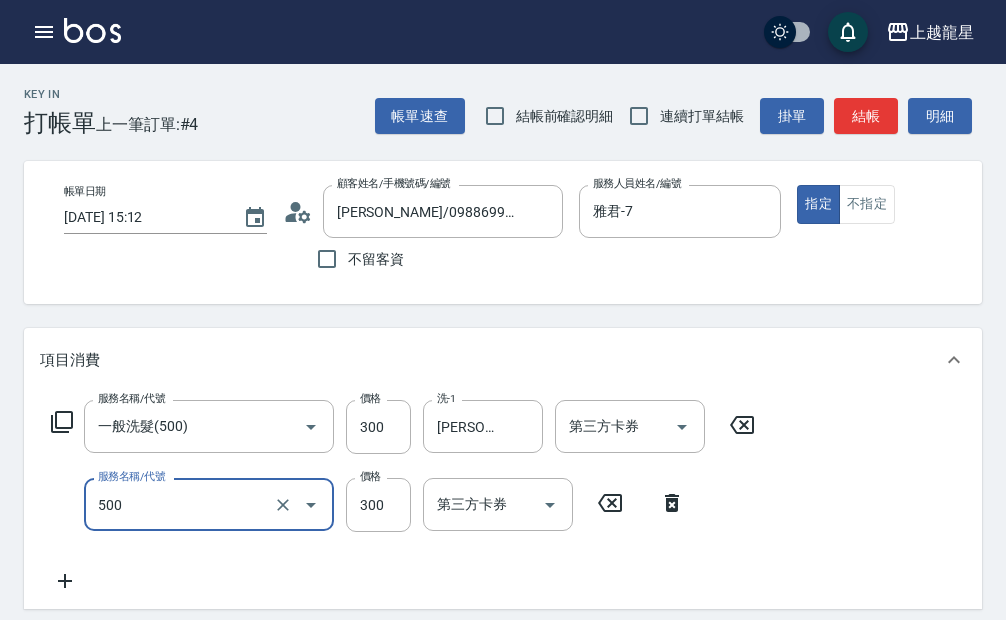 type on "一般洗髮(500)" 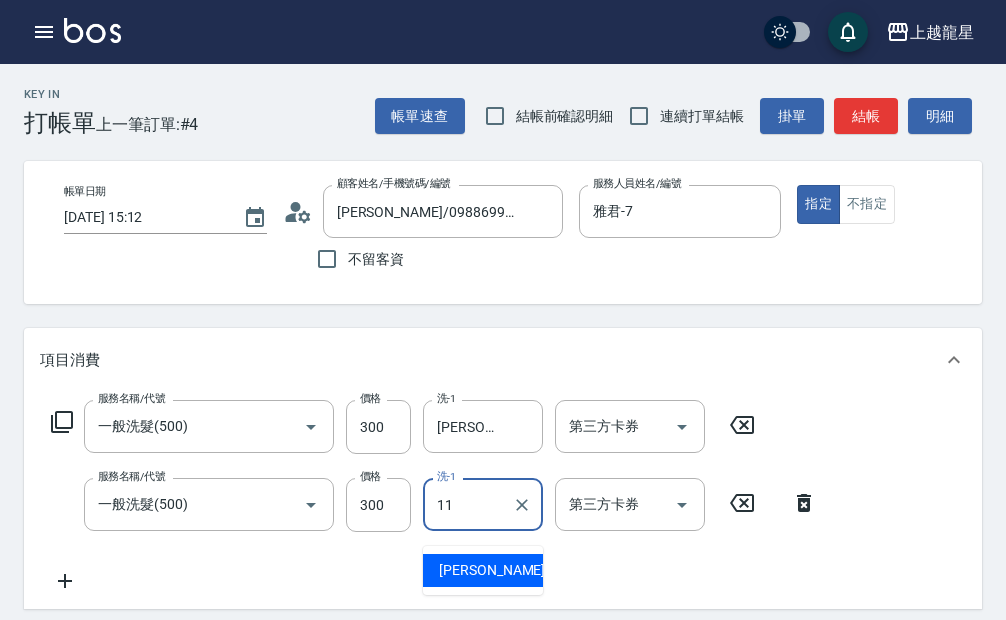 type on "[PERSON_NAME]-11" 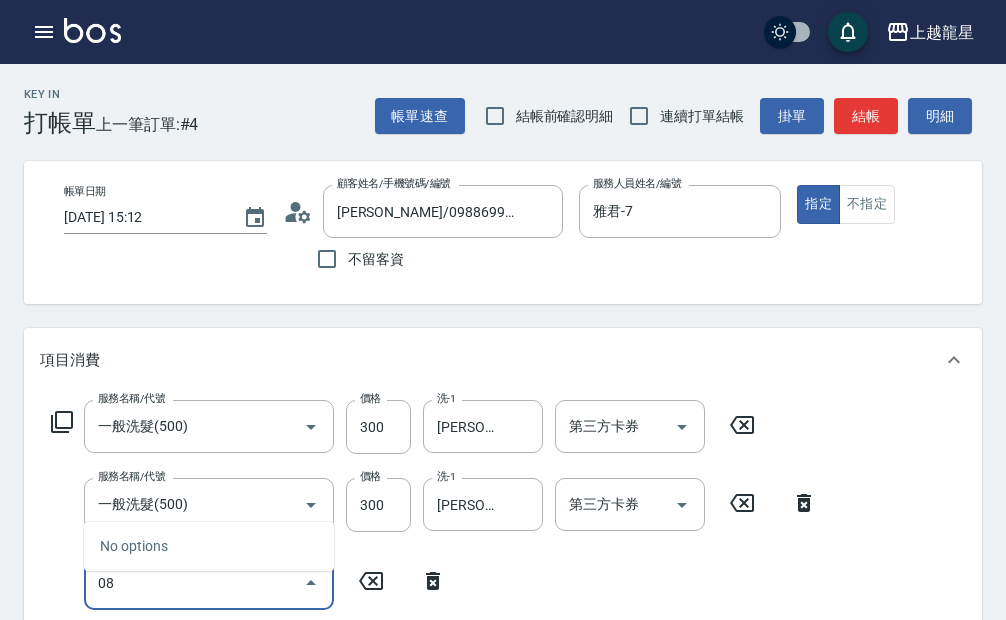 type on "0" 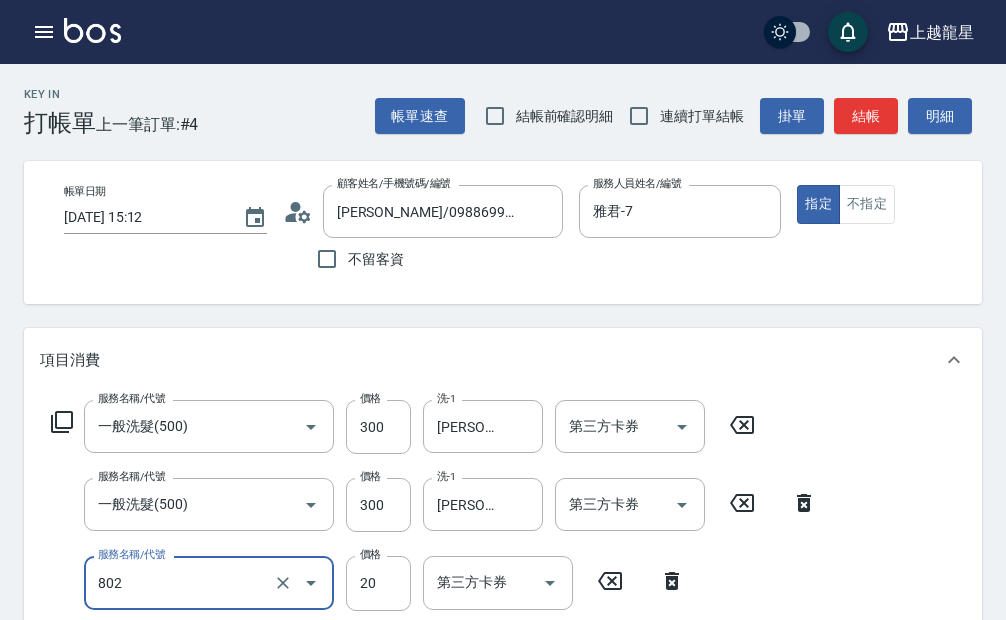 type on "[PERSON_NAME](802)" 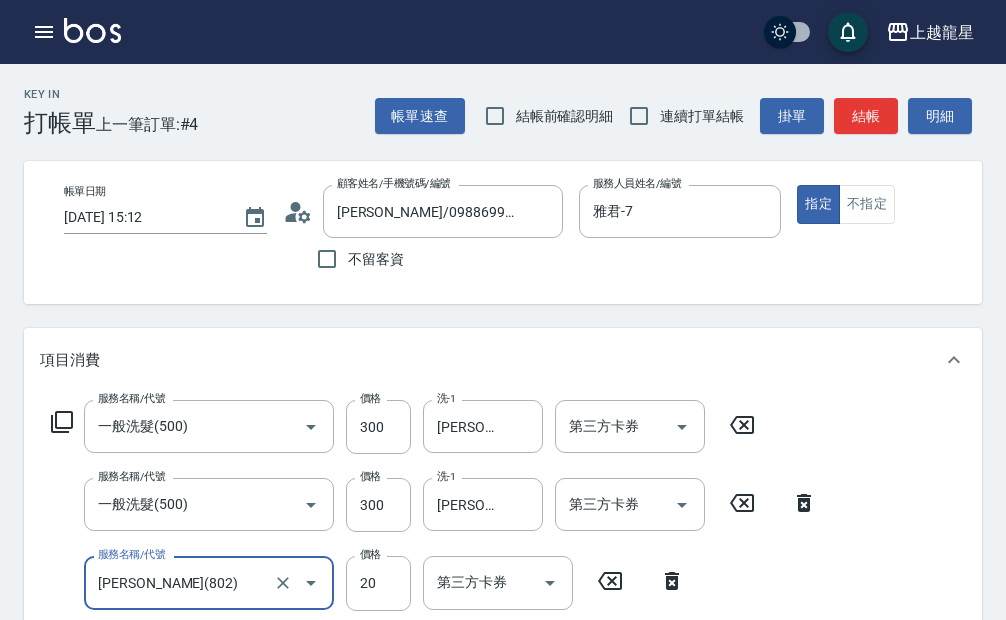 scroll, scrollTop: 6, scrollLeft: 0, axis: vertical 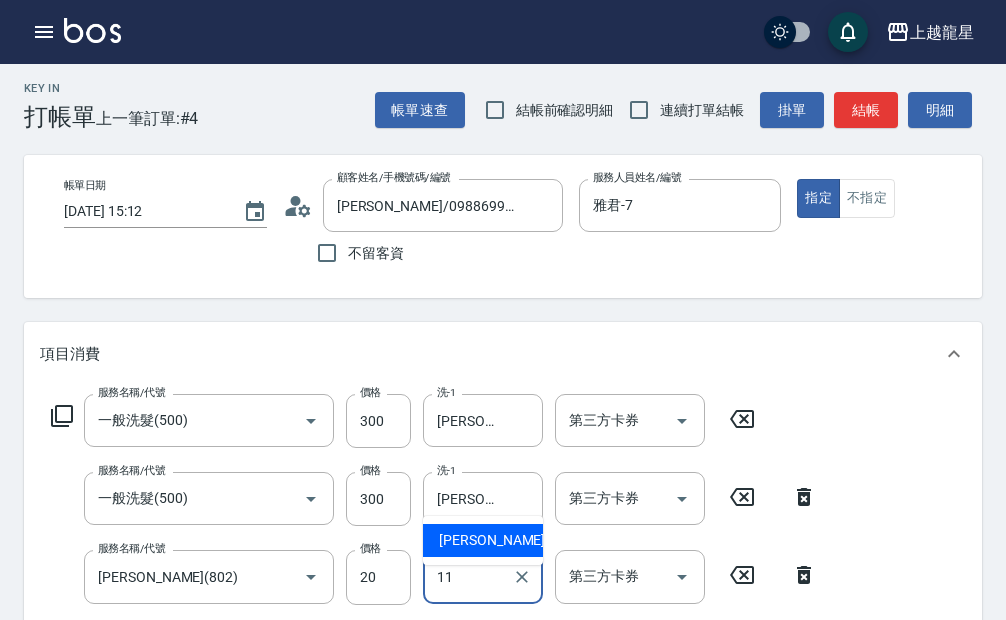 type on "[PERSON_NAME]-11" 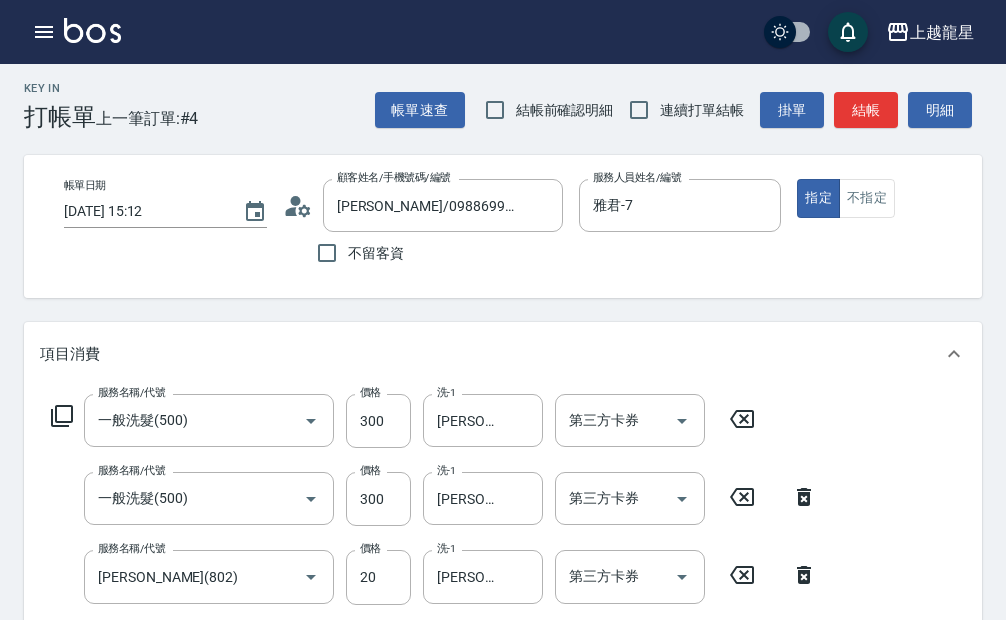 scroll, scrollTop: 366, scrollLeft: 0, axis: vertical 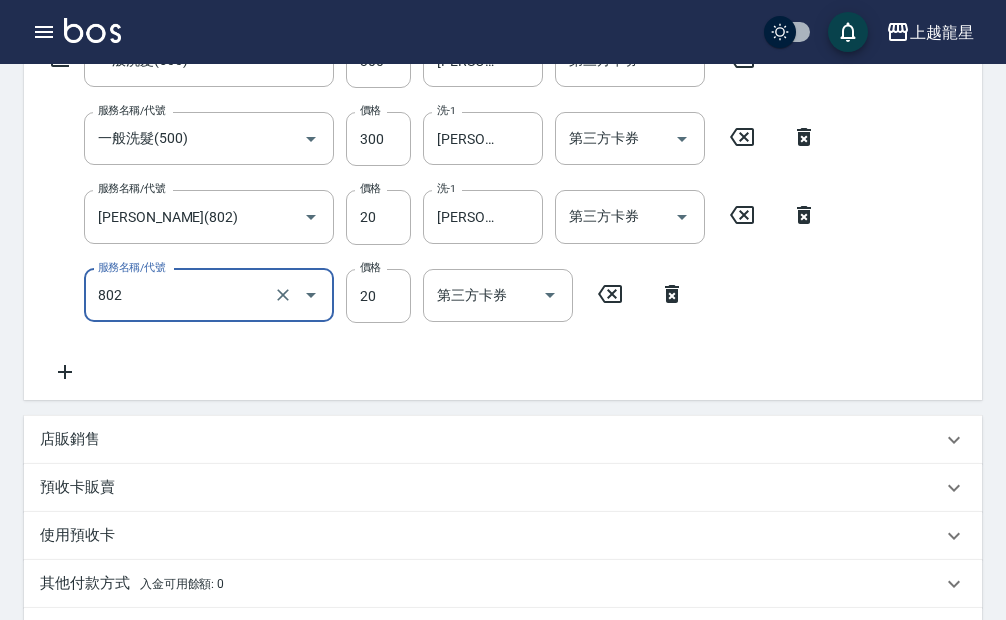 type on "[PERSON_NAME](802)" 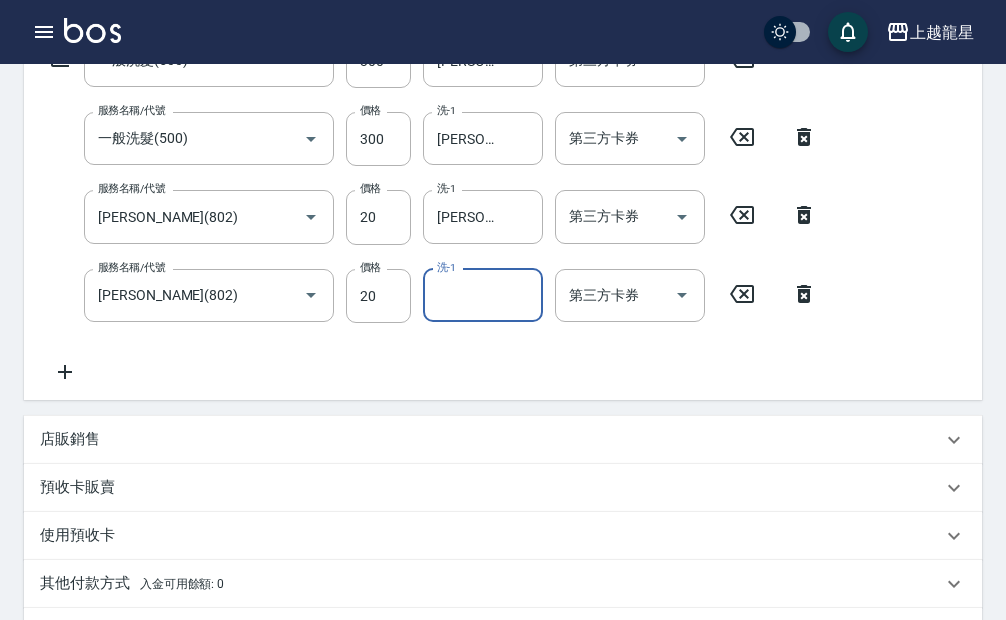 type on "8" 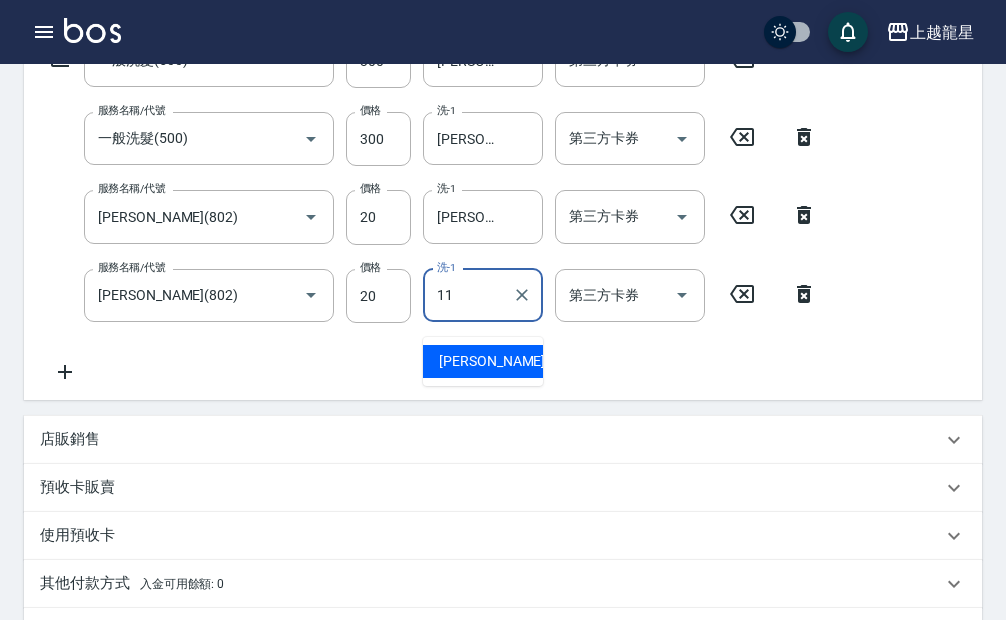 type on "[PERSON_NAME]-11" 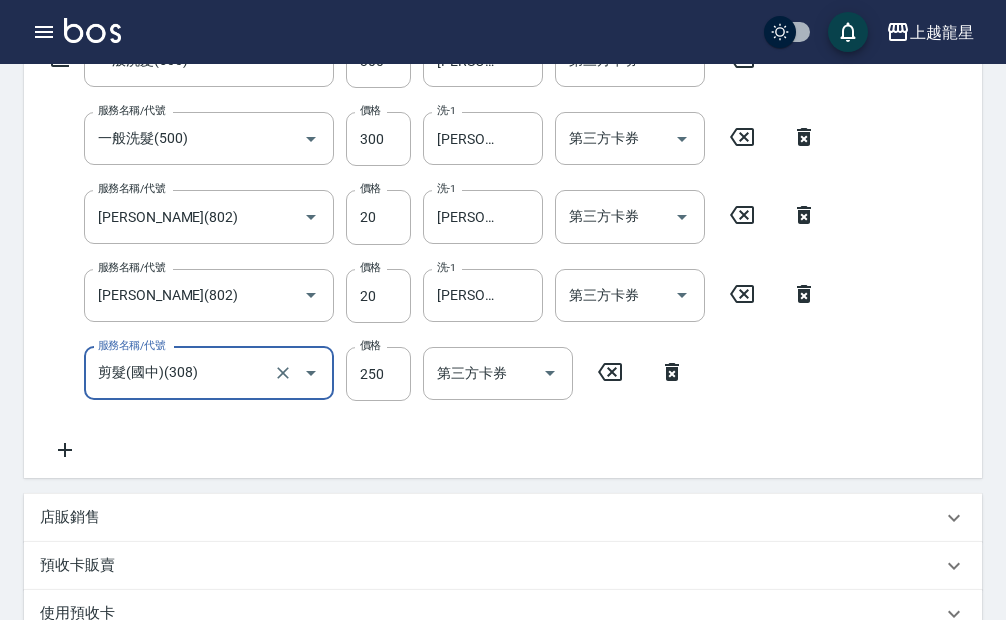 type on "剪髮(國中)(308)" 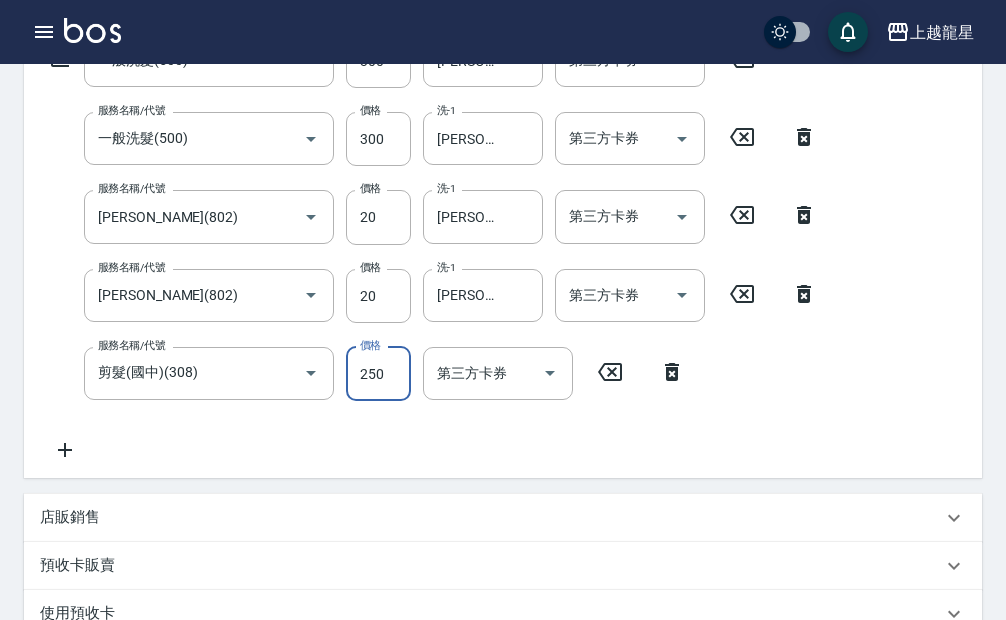 scroll, scrollTop: 827, scrollLeft: 0, axis: vertical 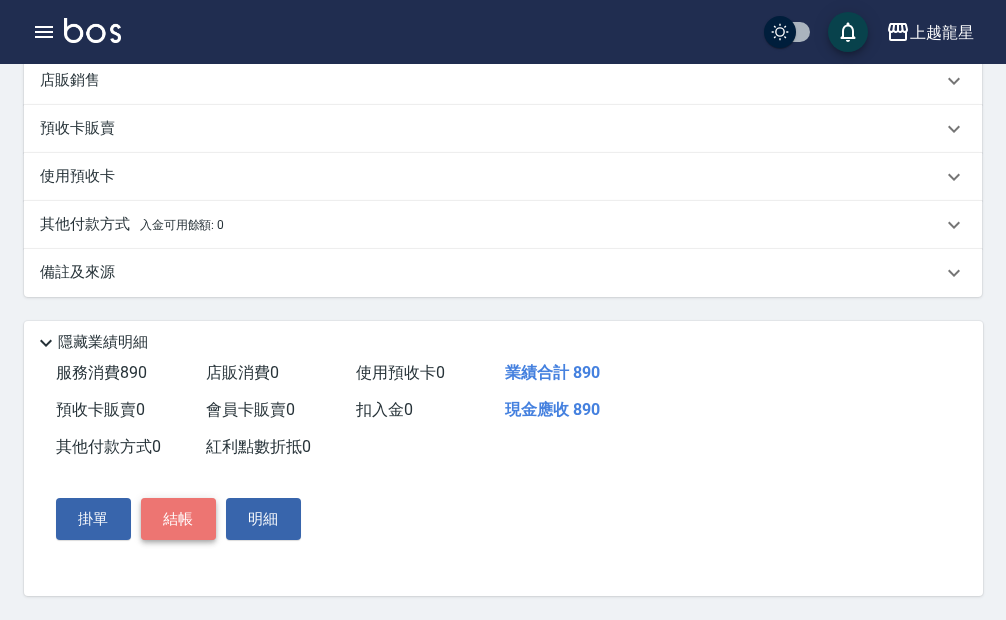 click on "結帳" at bounding box center (178, 519) 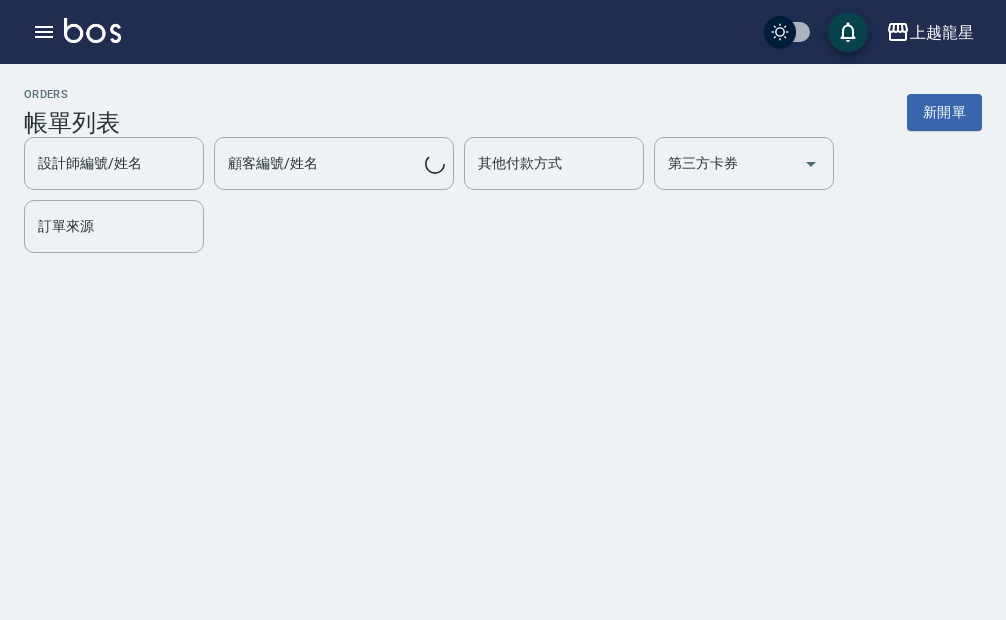 scroll, scrollTop: 0, scrollLeft: 0, axis: both 